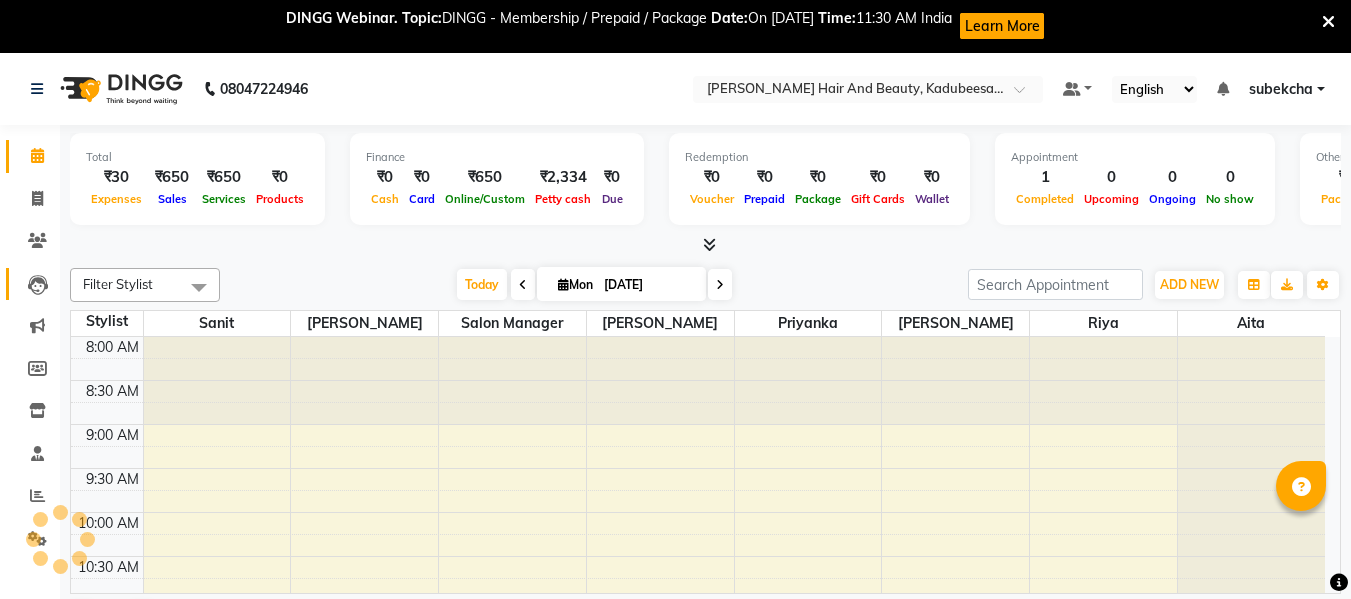 scroll, scrollTop: 53, scrollLeft: 0, axis: vertical 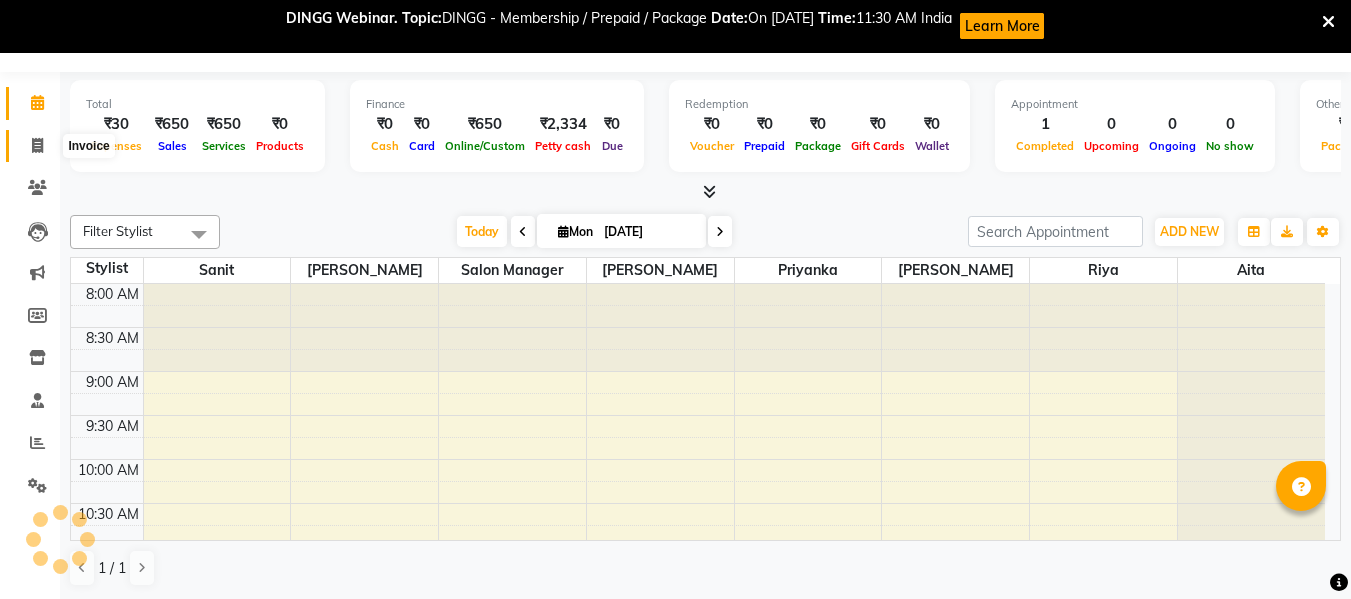 click 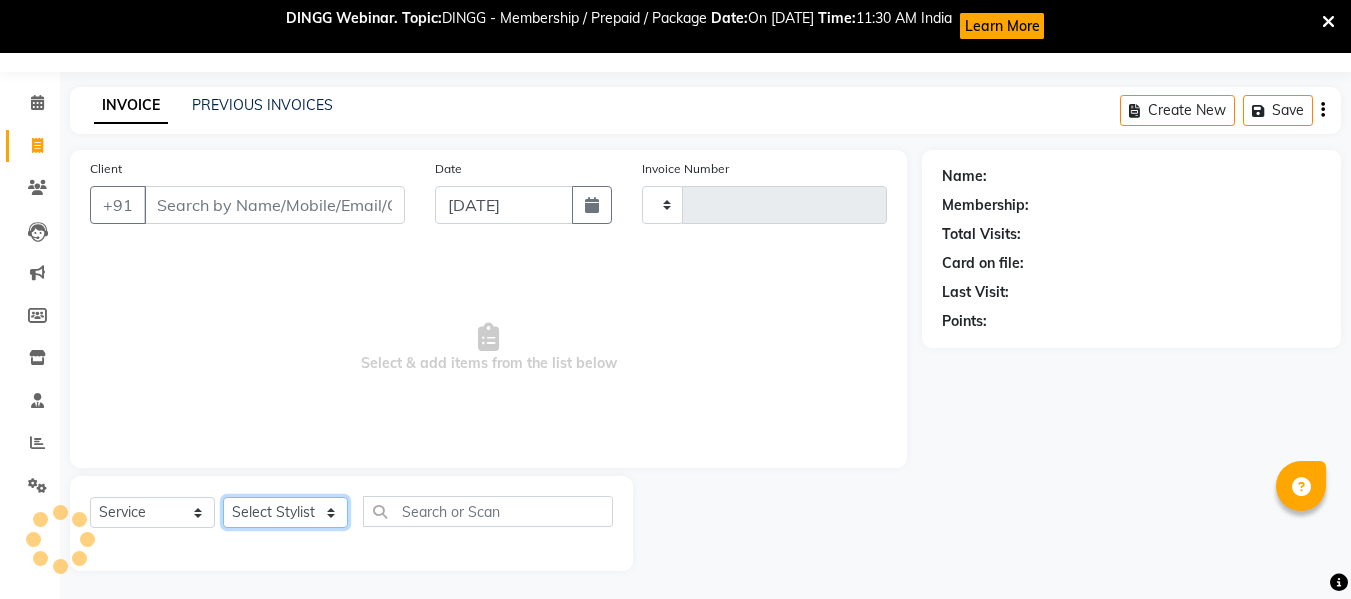 click on "Select Stylist" 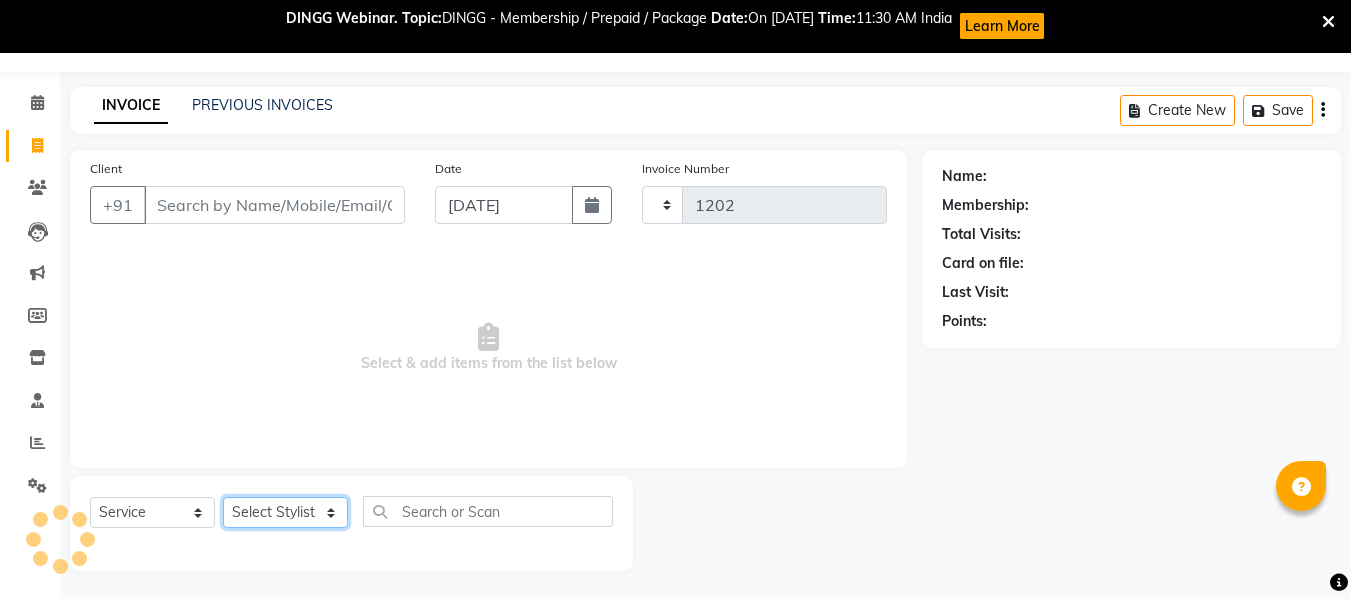 select on "7013" 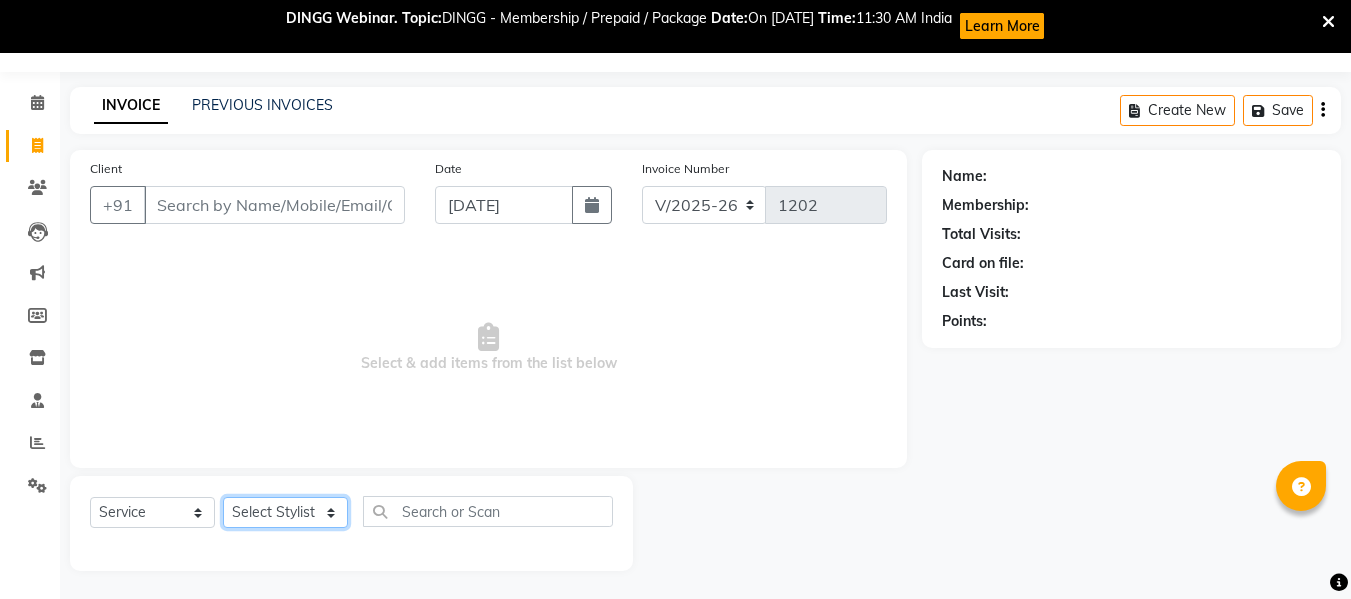 click on "Select Stylist" 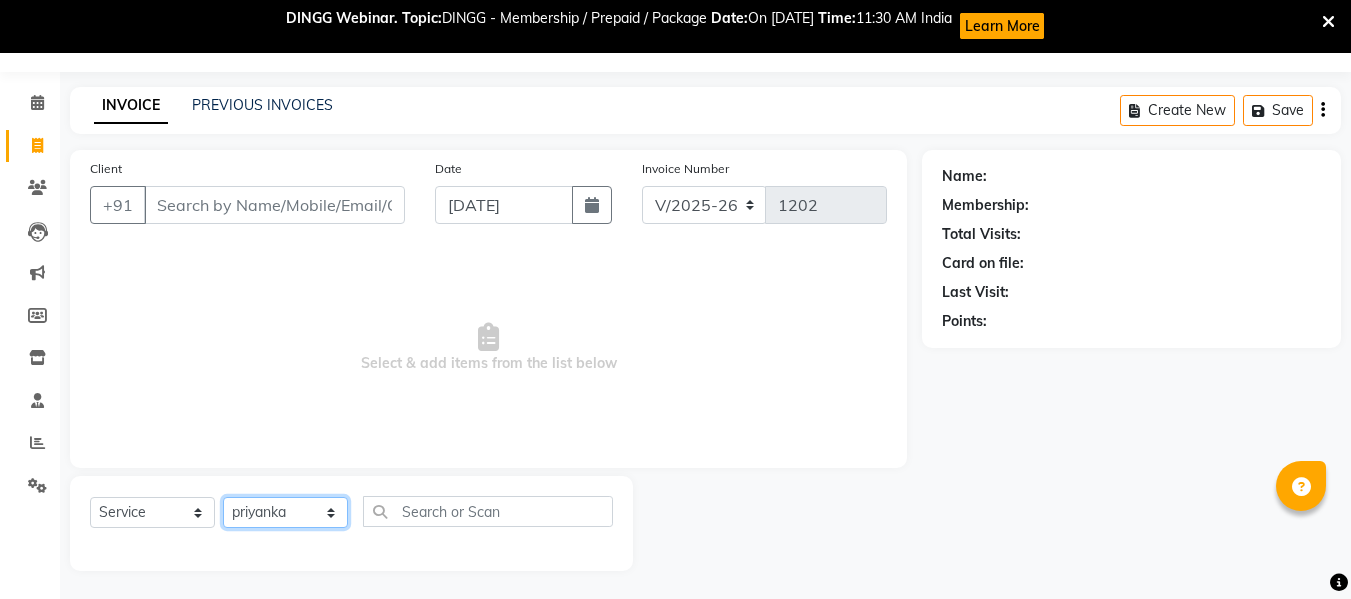 click on "Select Stylist aita [PERSON_NAME]  priyanka [PERSON_NAME] Salon Manager Sanit subekcha [PERSON_NAME]" 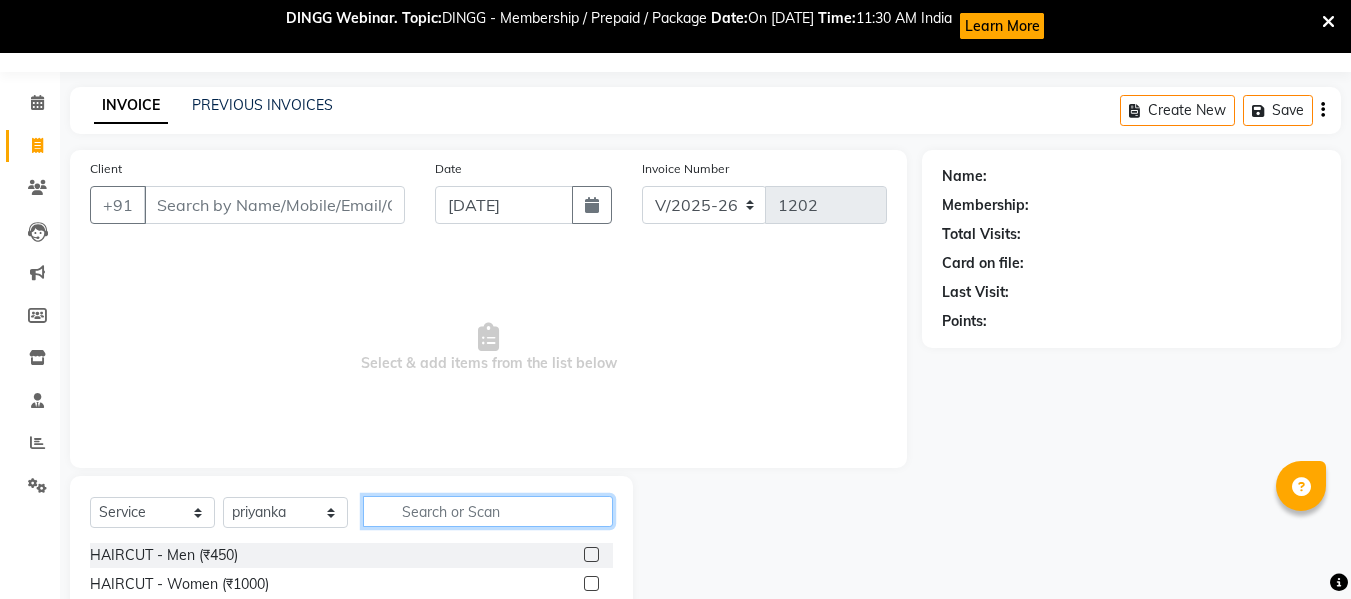 click 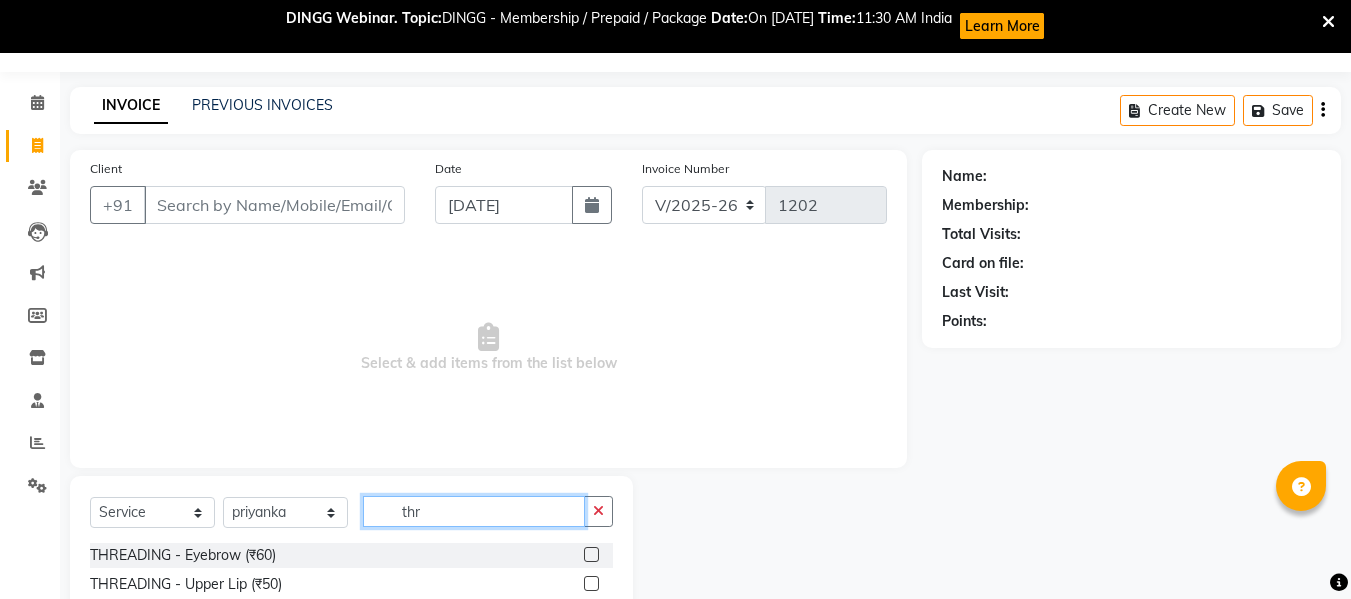 type on "thr" 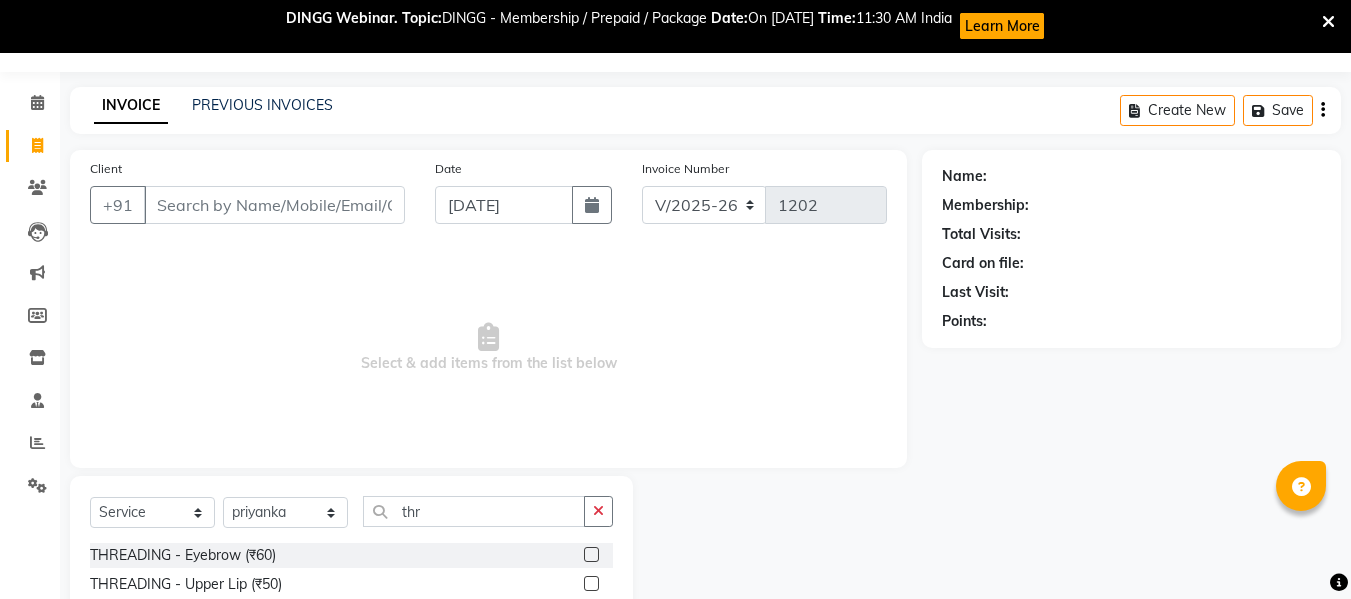 click 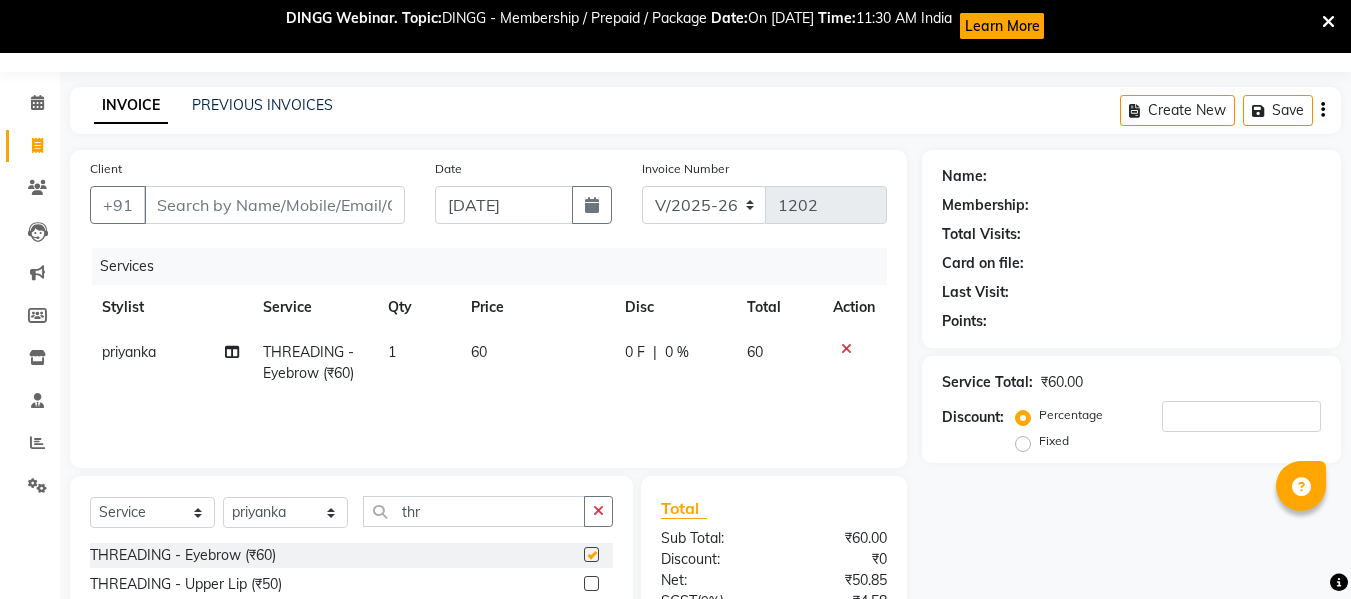 checkbox on "false" 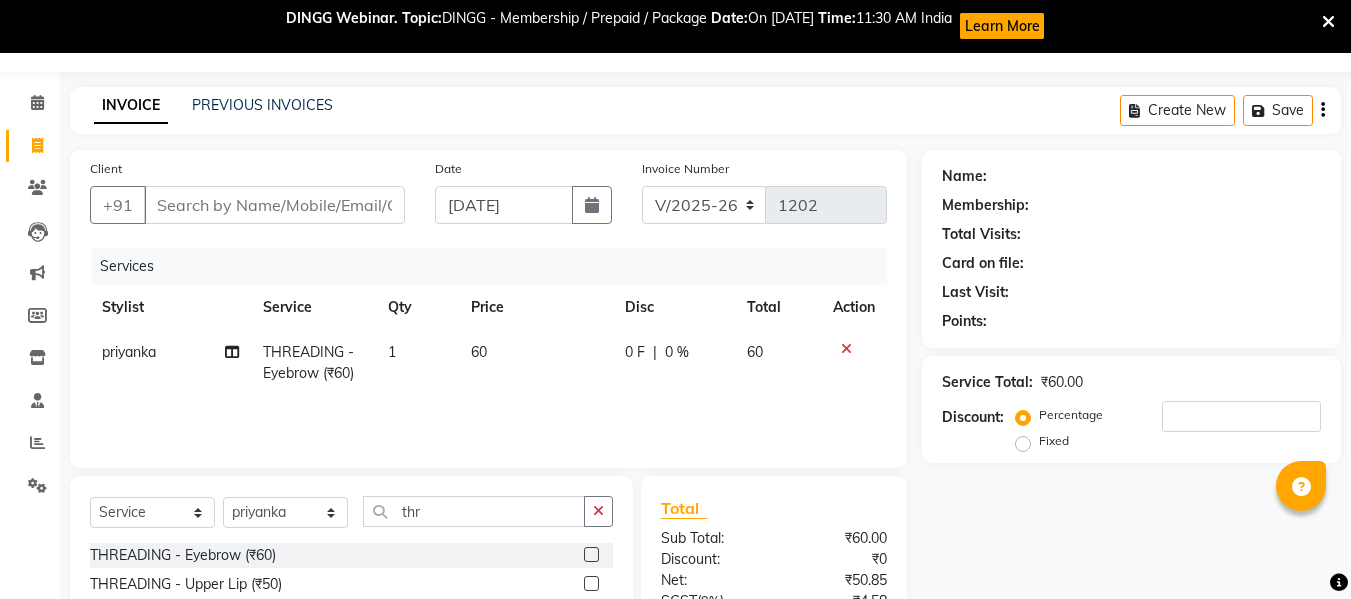click 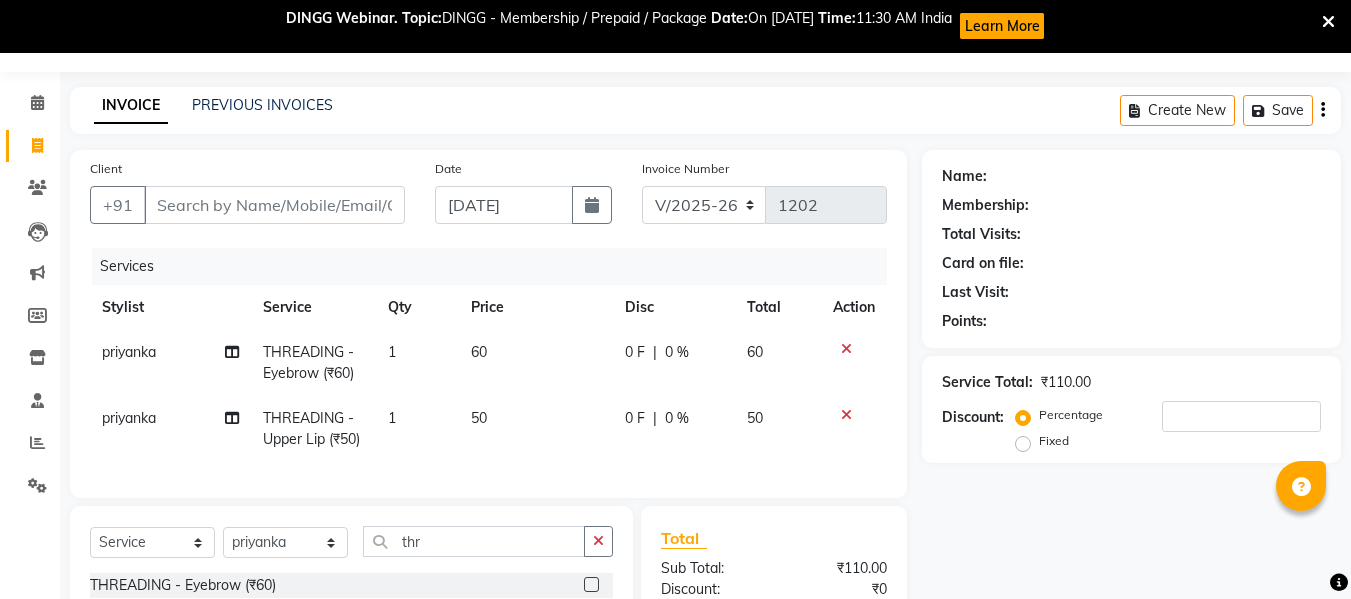 checkbox on "false" 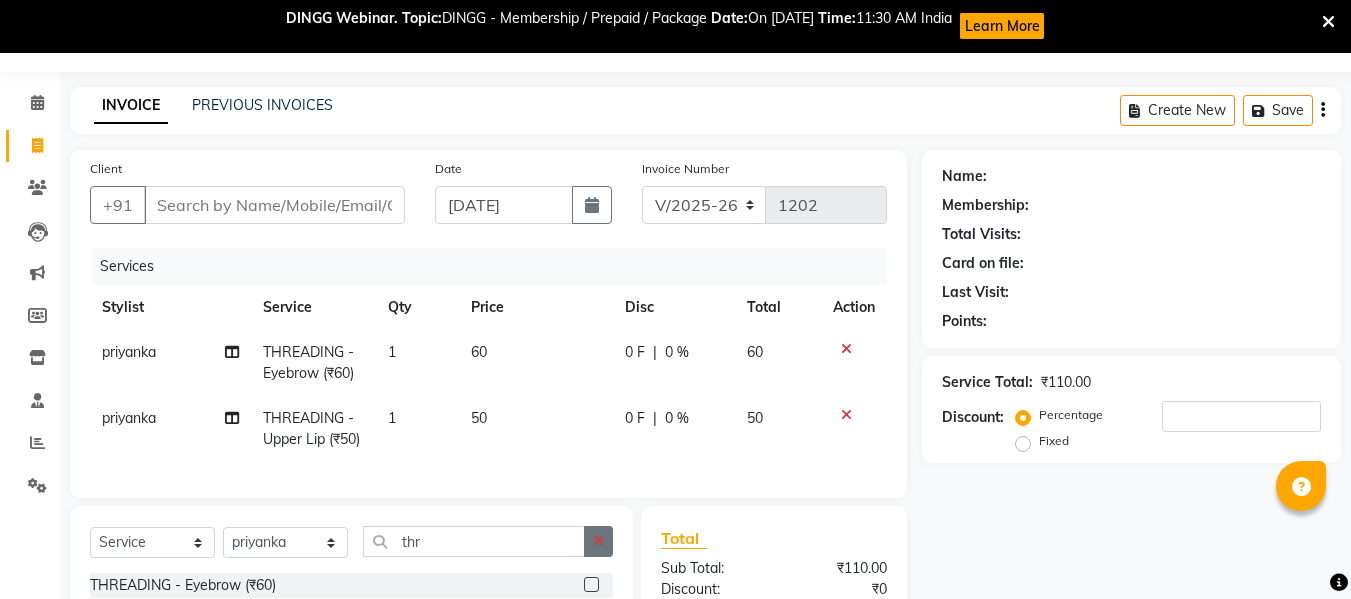 click 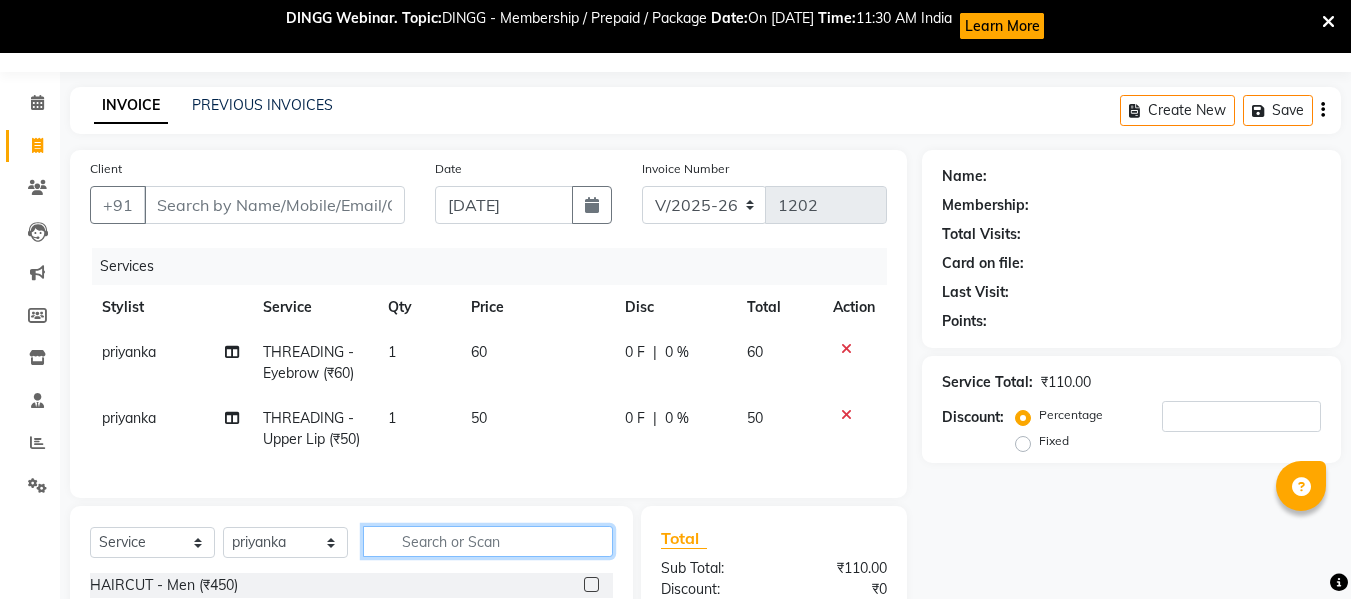 click 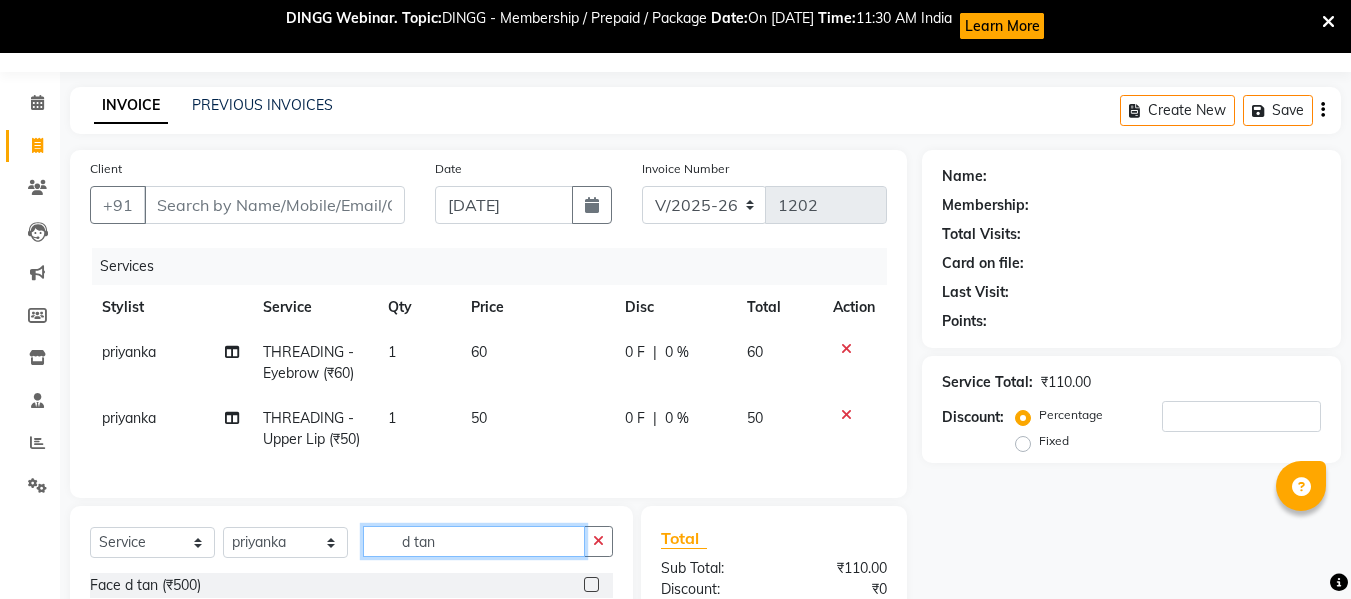 type on "d tan" 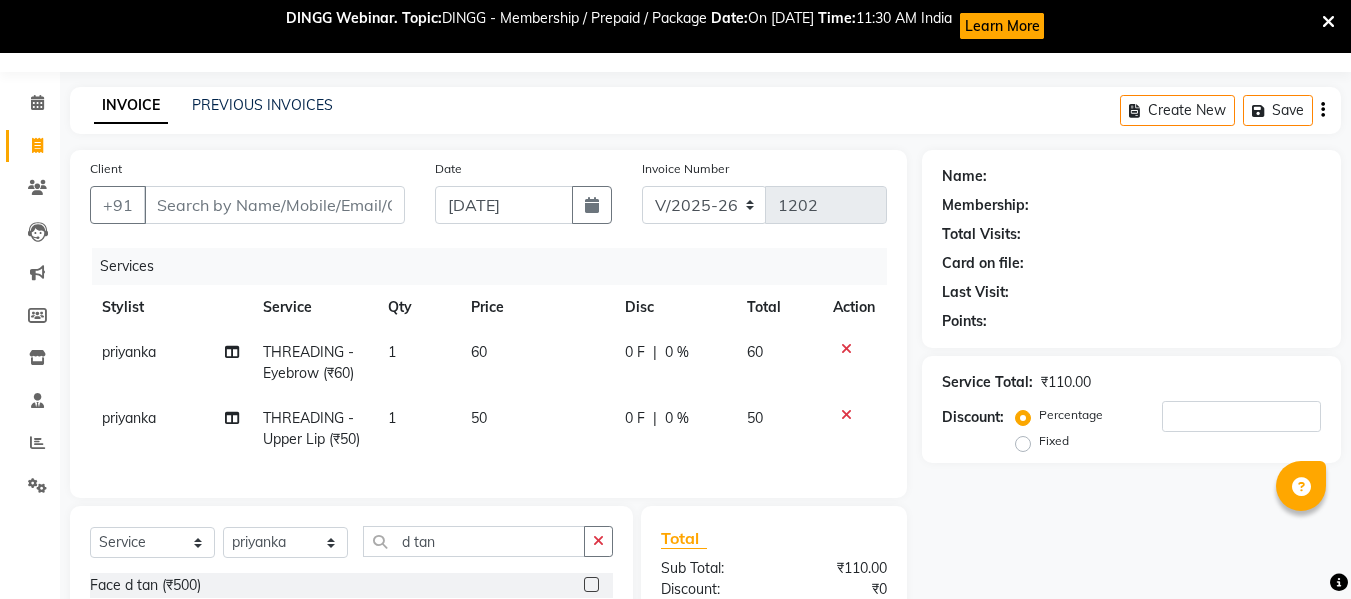 click 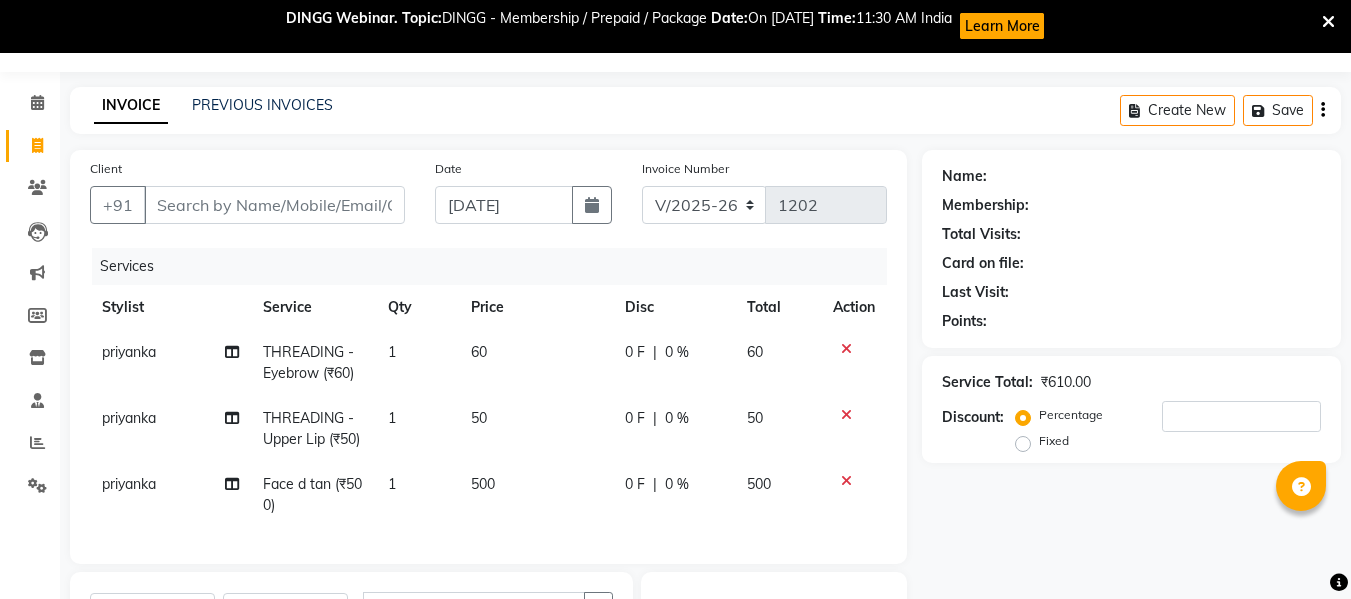 checkbox on "false" 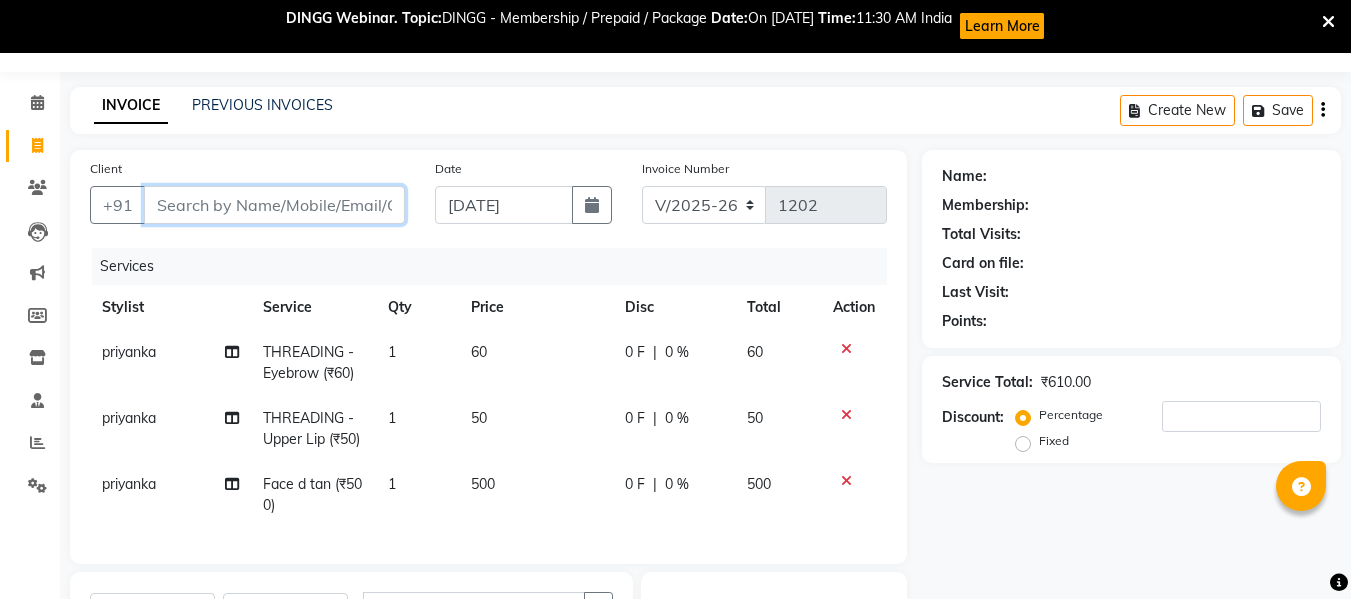 click on "Client" at bounding box center [274, 205] 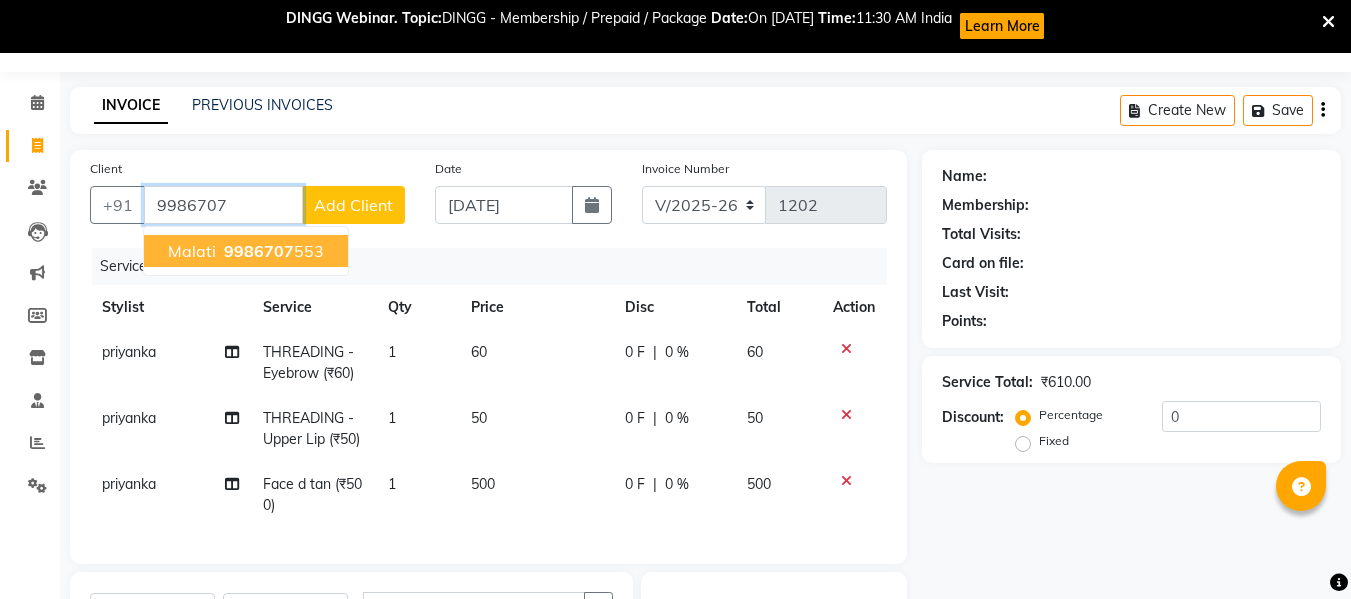 click on "malati" at bounding box center (192, 251) 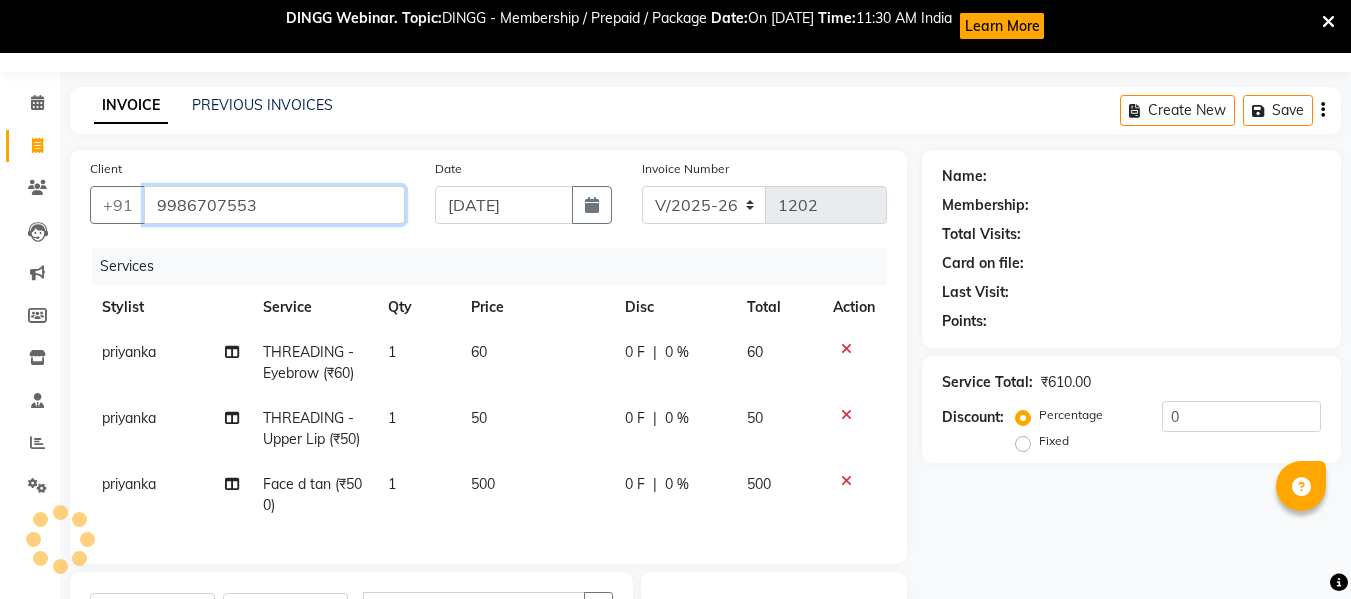 type on "9986707553" 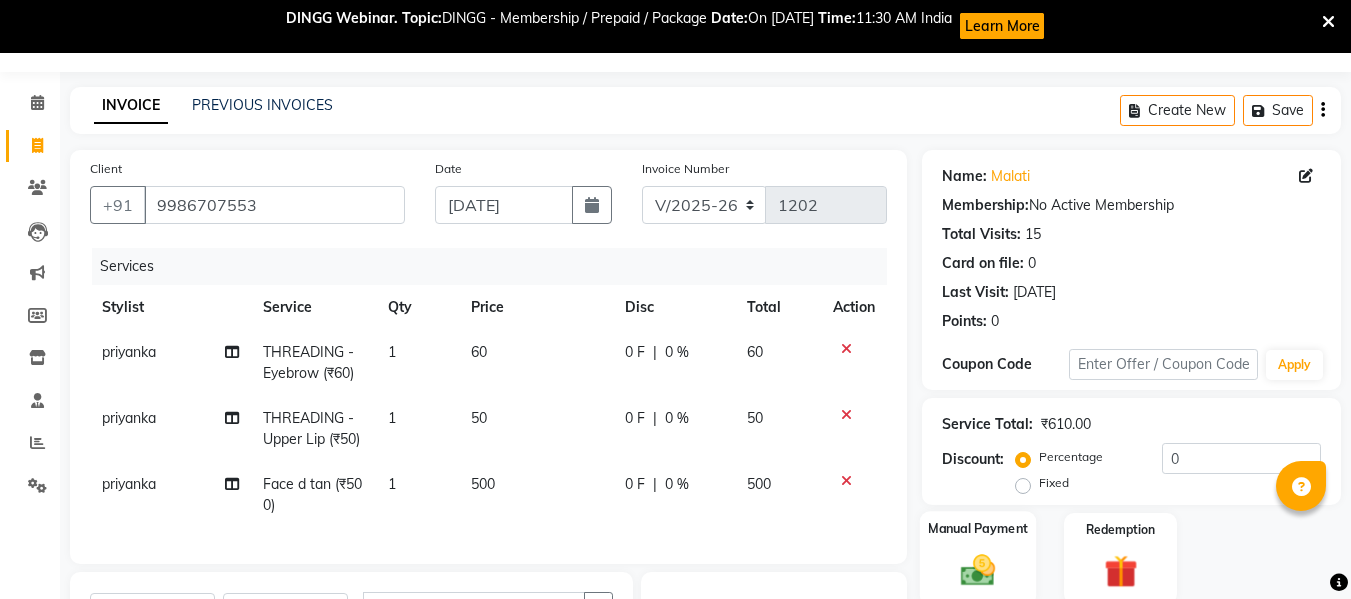 click on "Manual Payment" 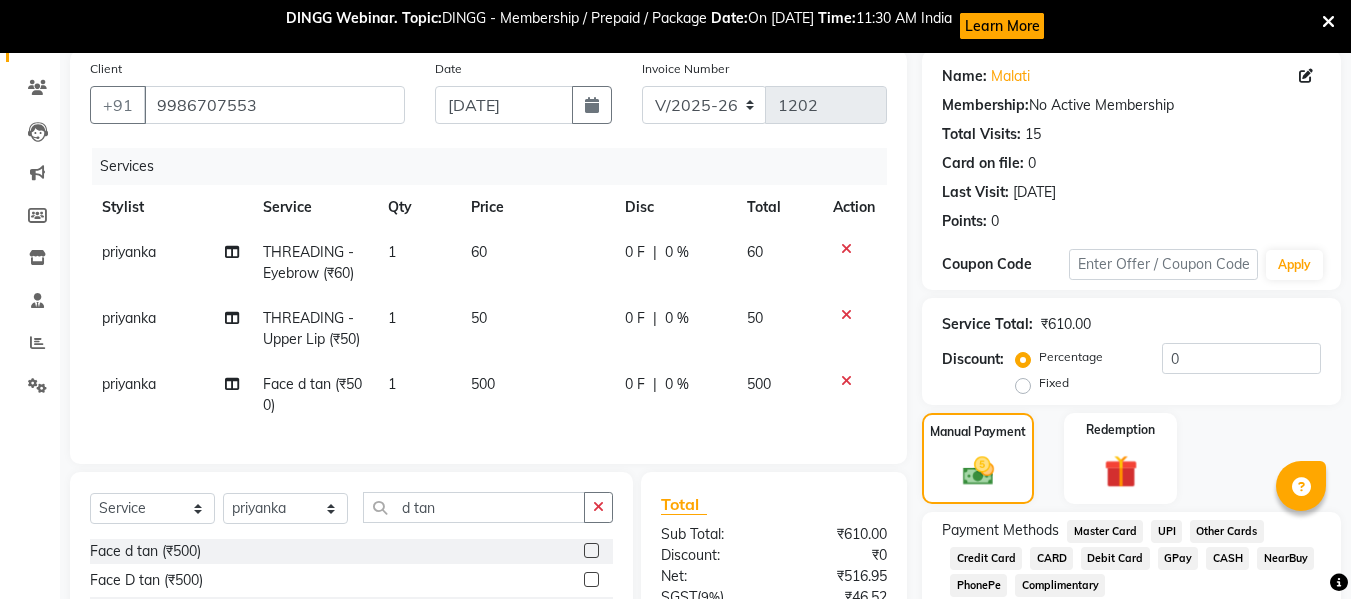 scroll, scrollTop: 253, scrollLeft: 0, axis: vertical 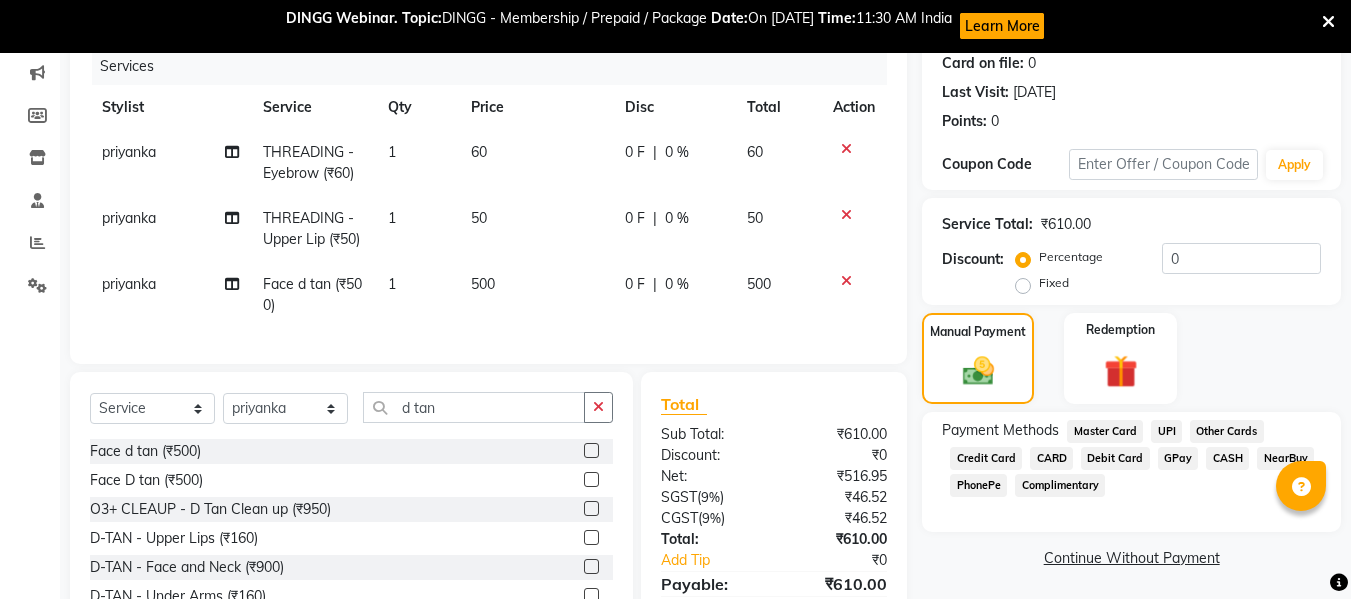click on "GPay" 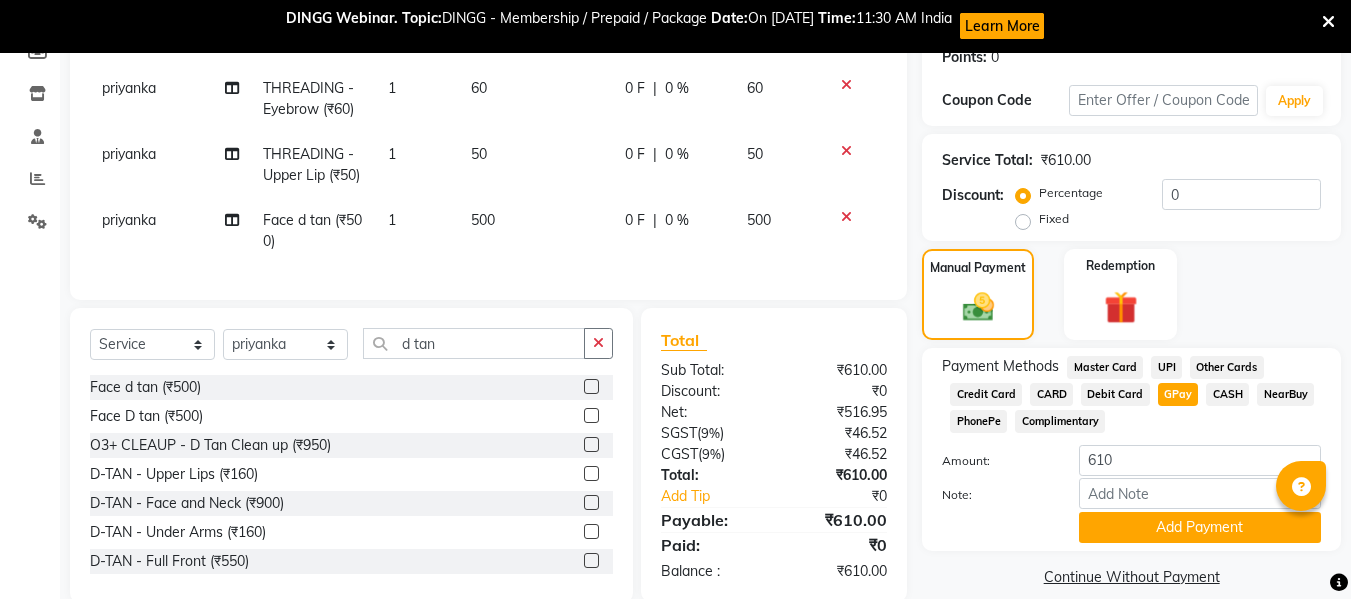 scroll, scrollTop: 366, scrollLeft: 0, axis: vertical 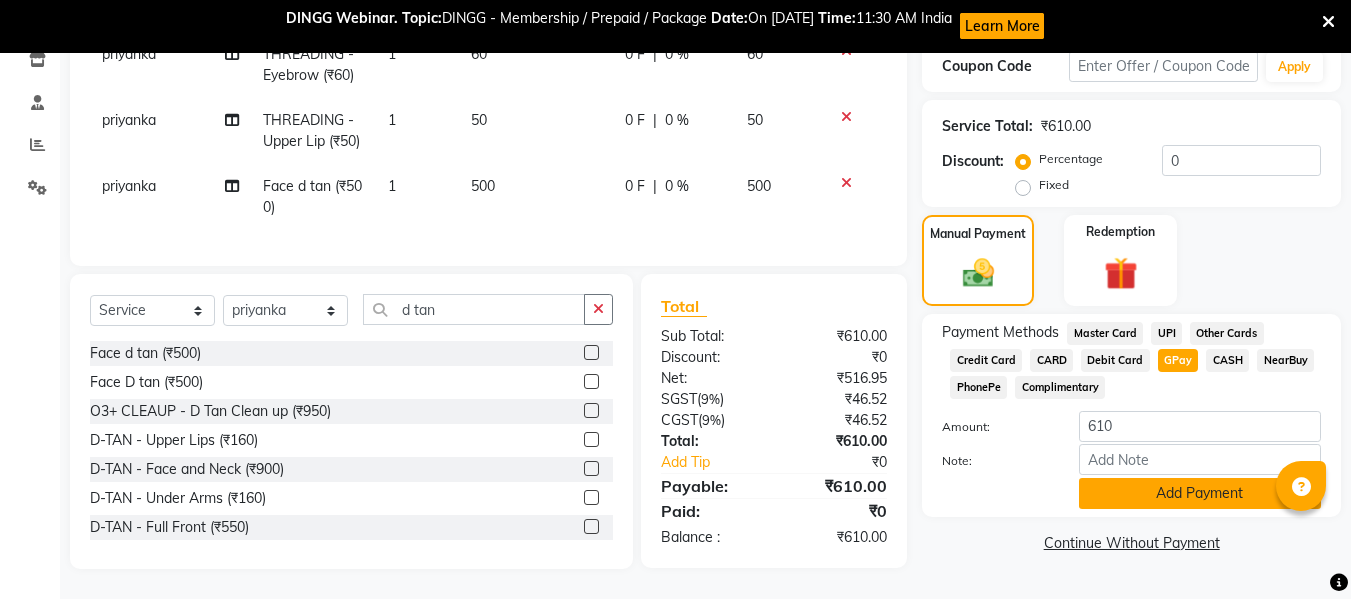 click on "Add Payment" 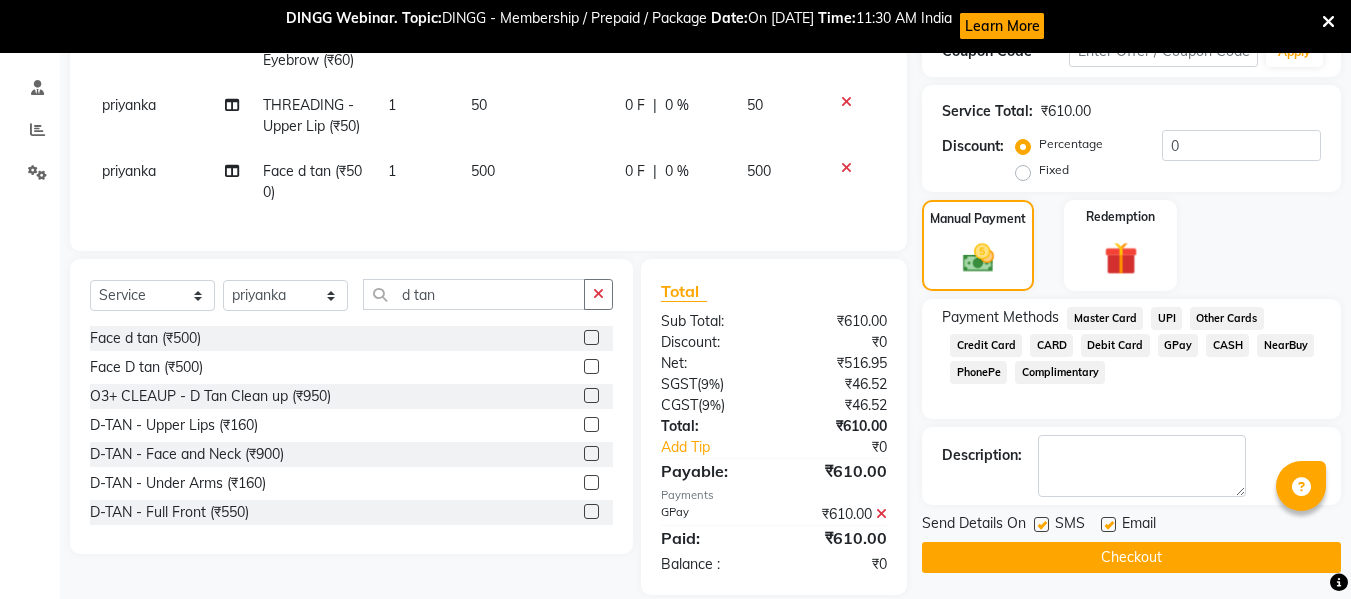 scroll, scrollTop: 407, scrollLeft: 0, axis: vertical 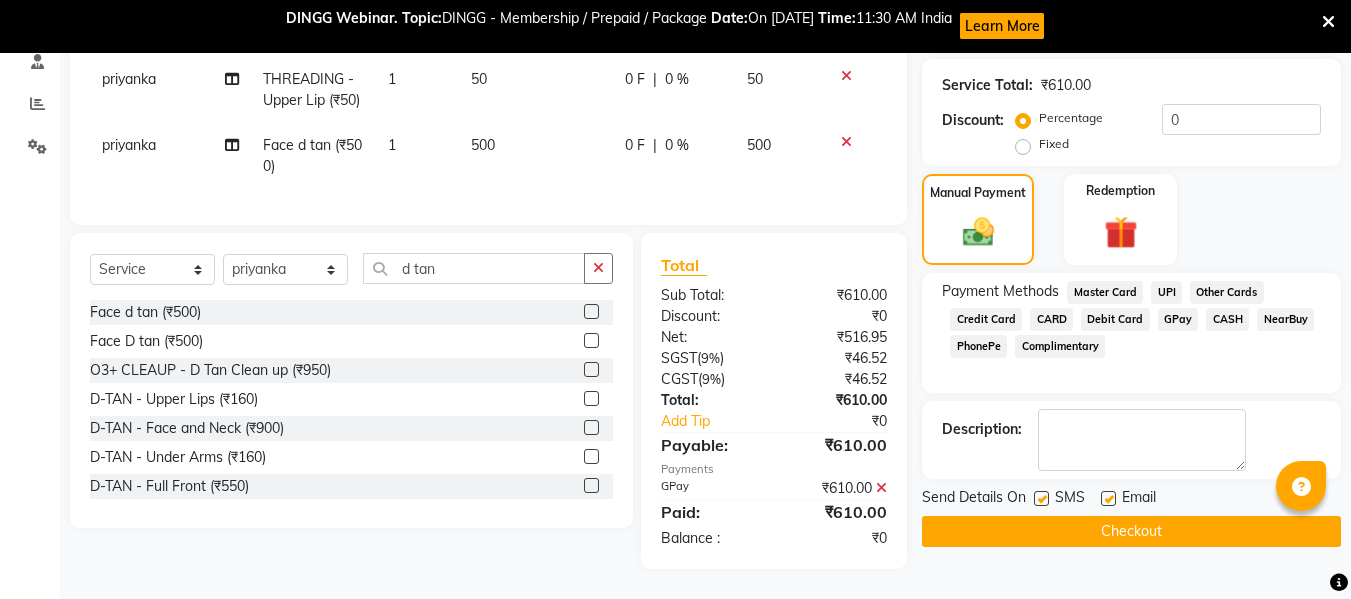 click on "Send Details On SMS Email" 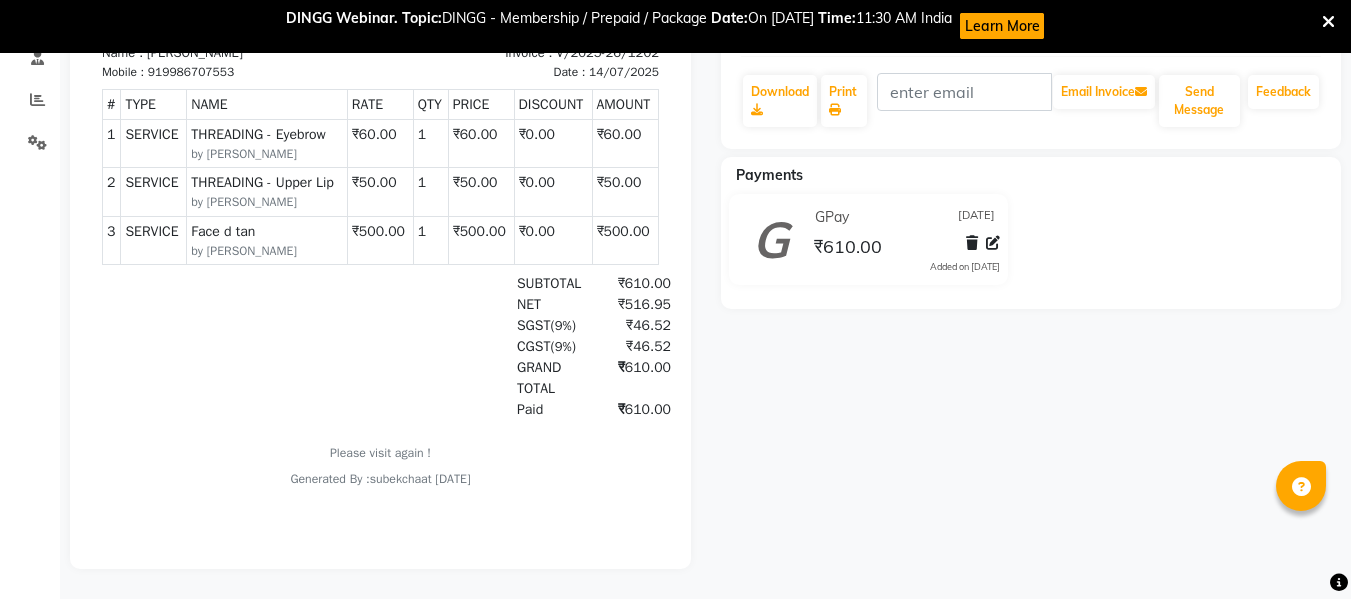 scroll, scrollTop: 411, scrollLeft: 0, axis: vertical 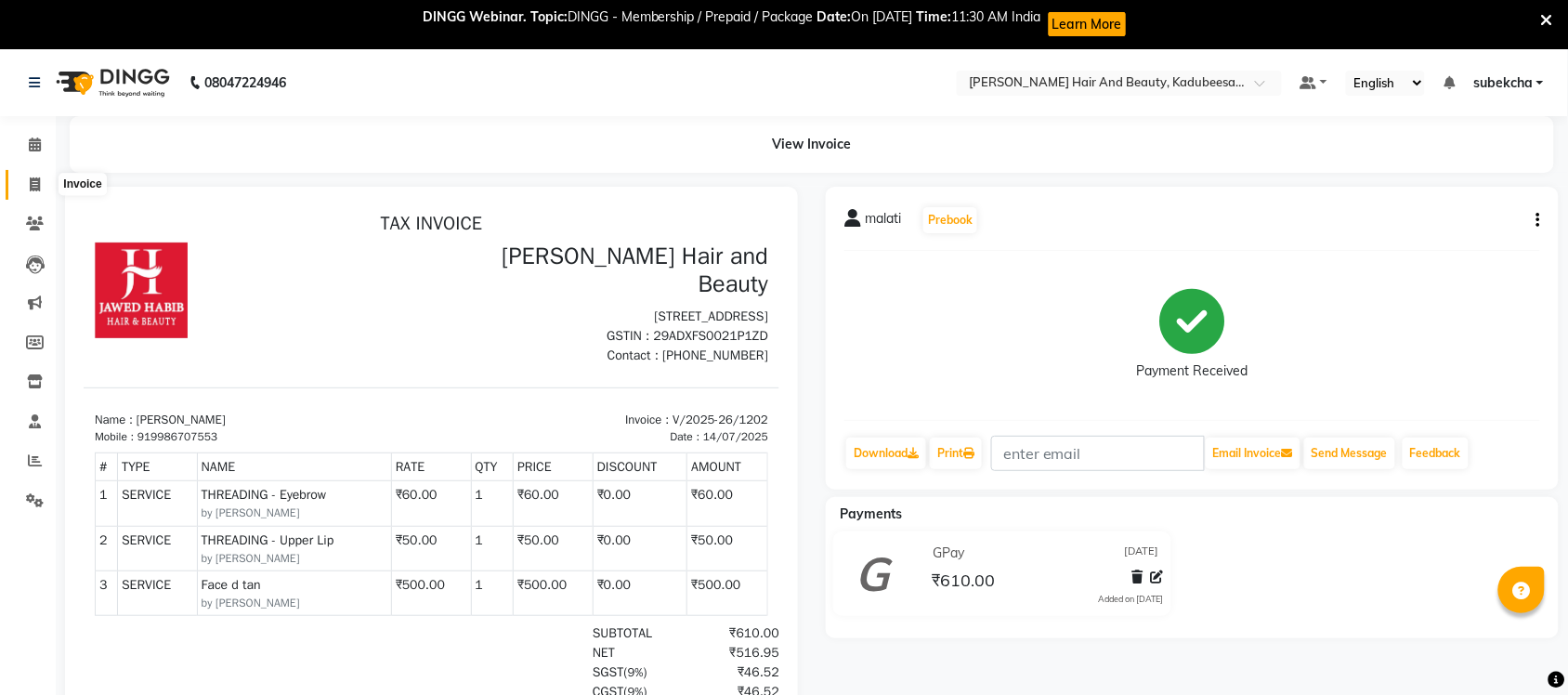 click 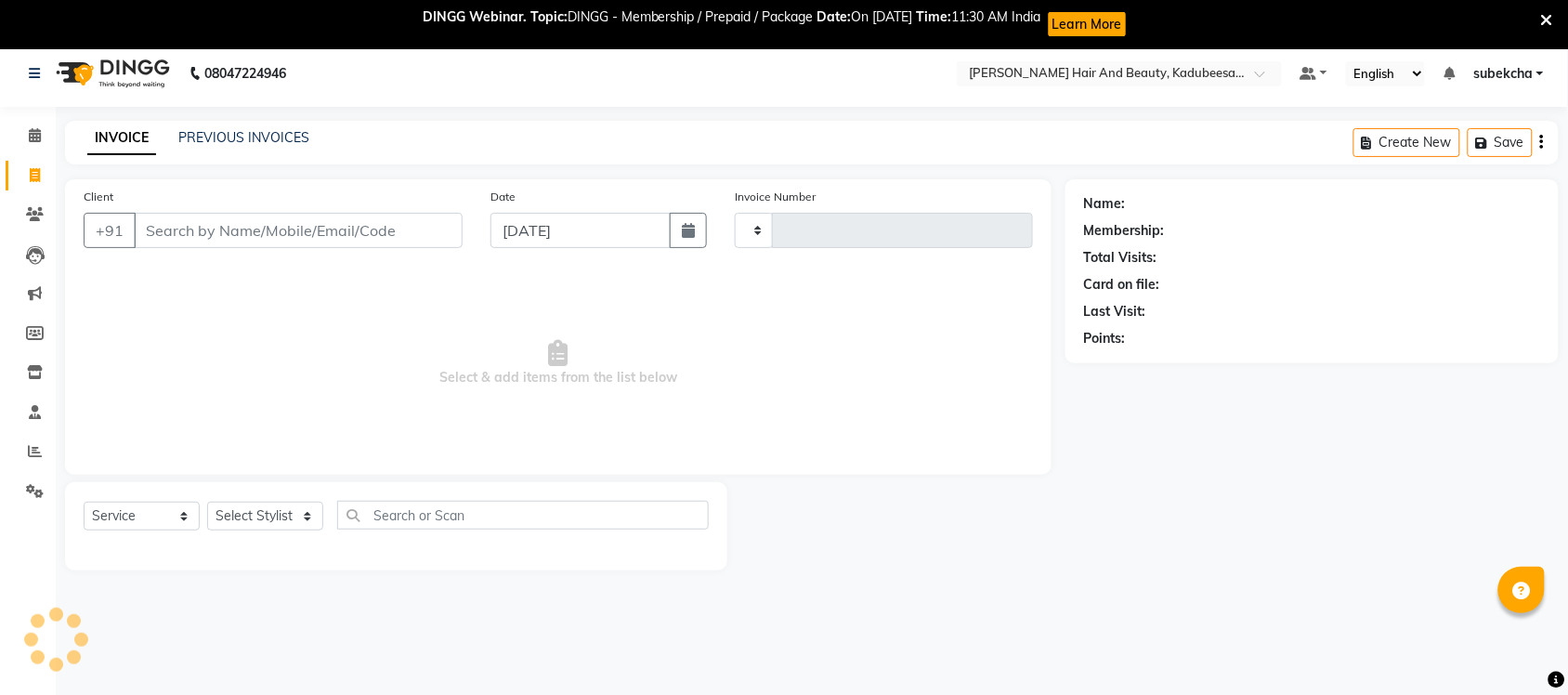 type on "1203" 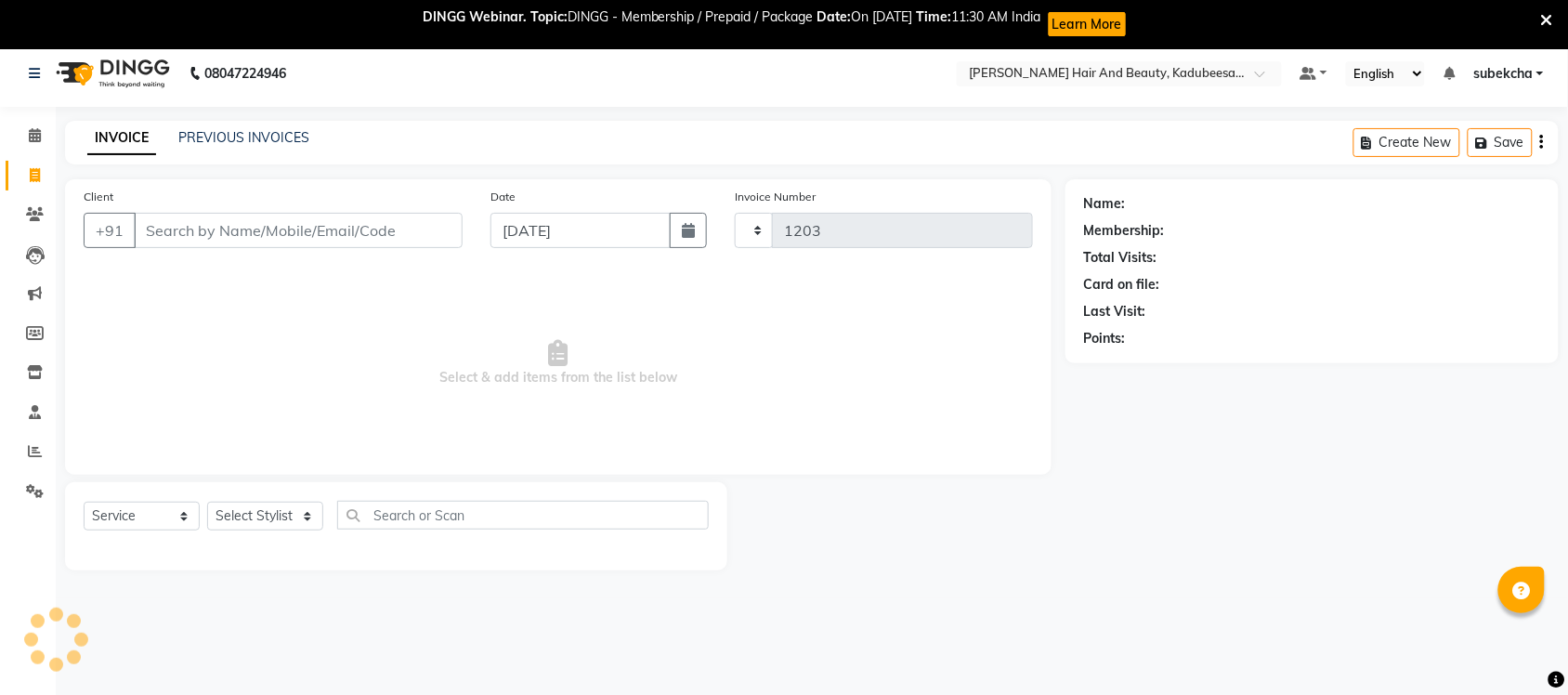 scroll, scrollTop: 48, scrollLeft: 0, axis: vertical 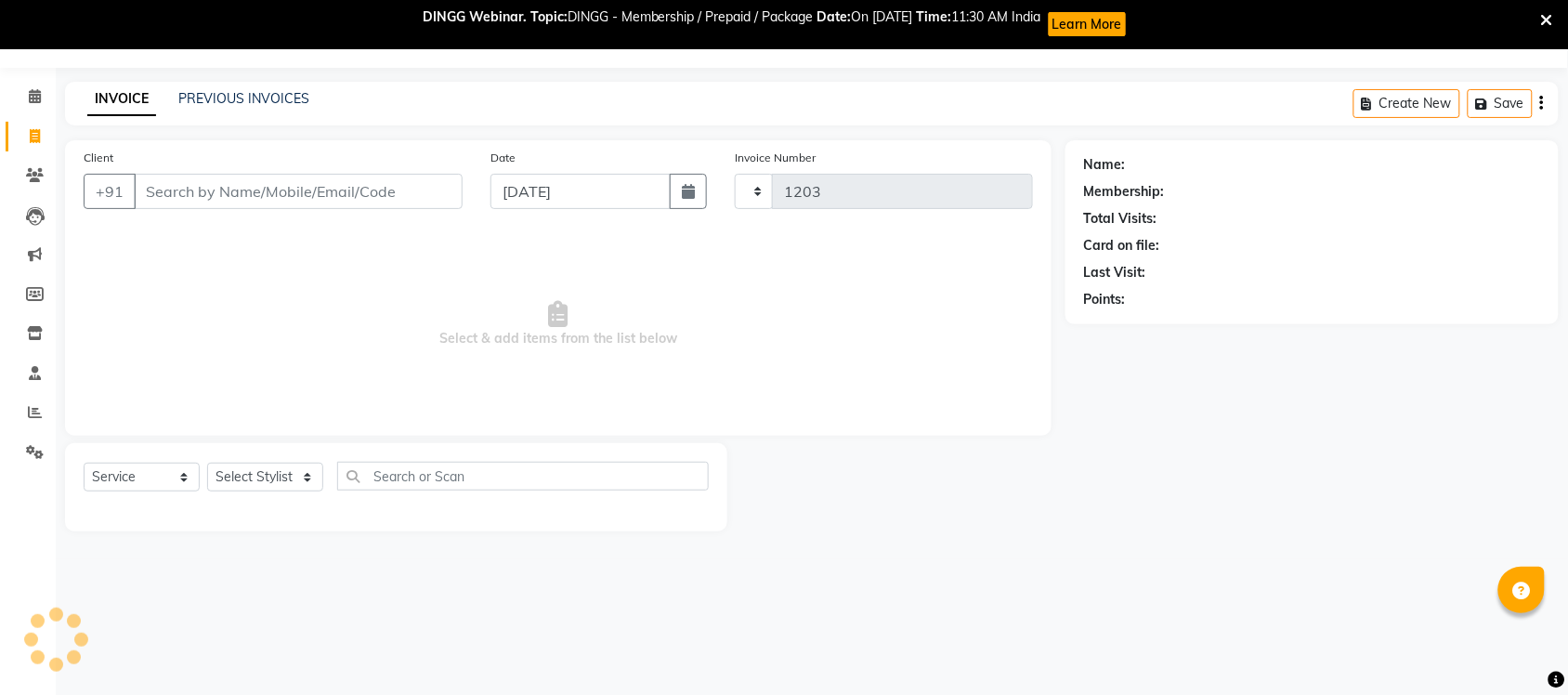 select on "7013" 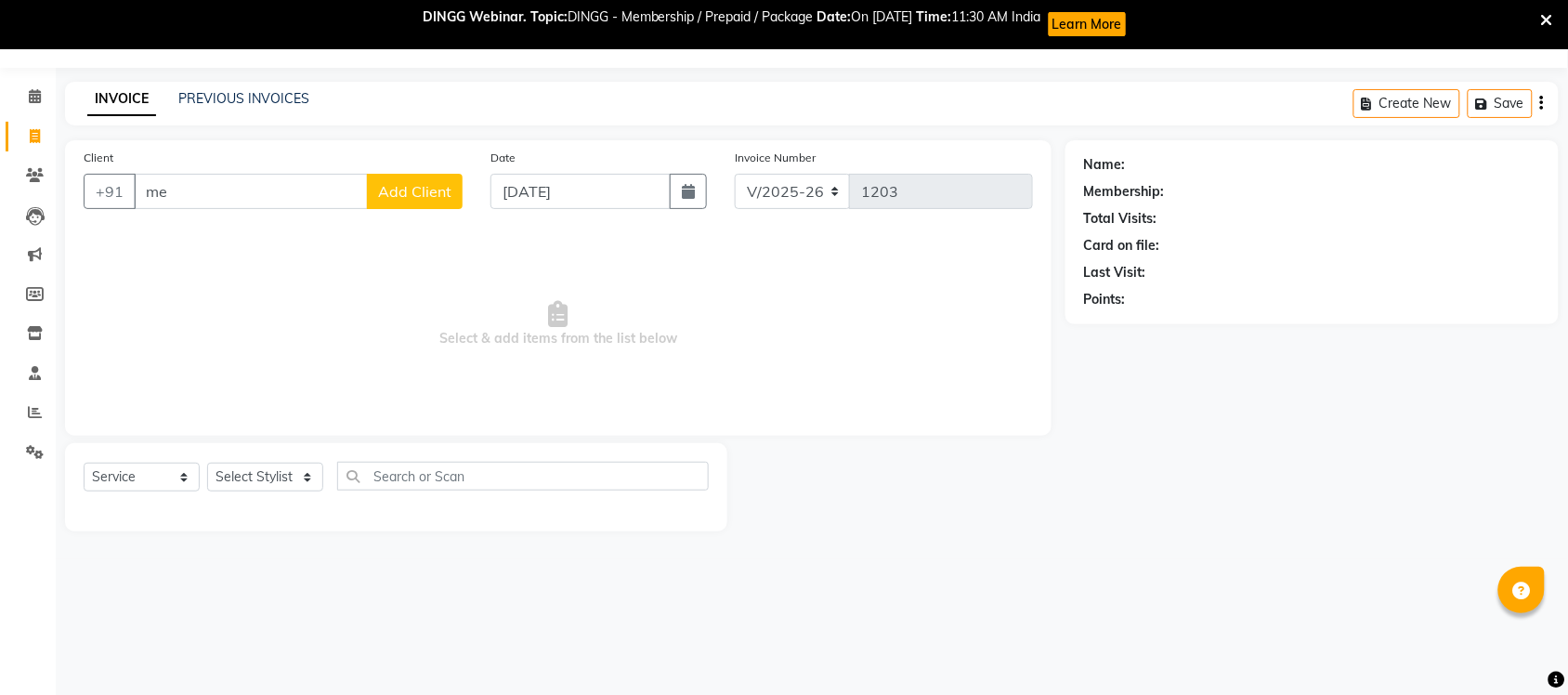 type on "m" 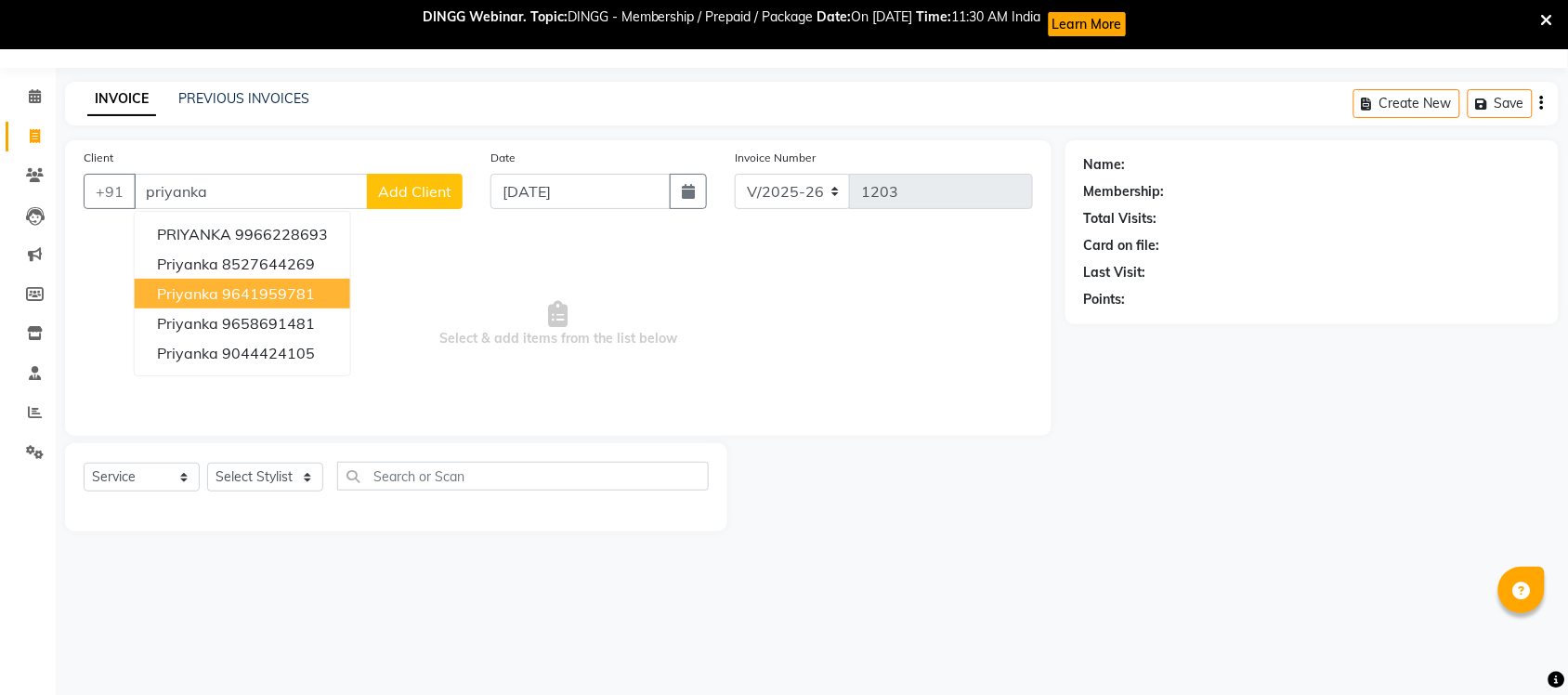 click on "priyanka  9641959781" at bounding box center [242, 294] 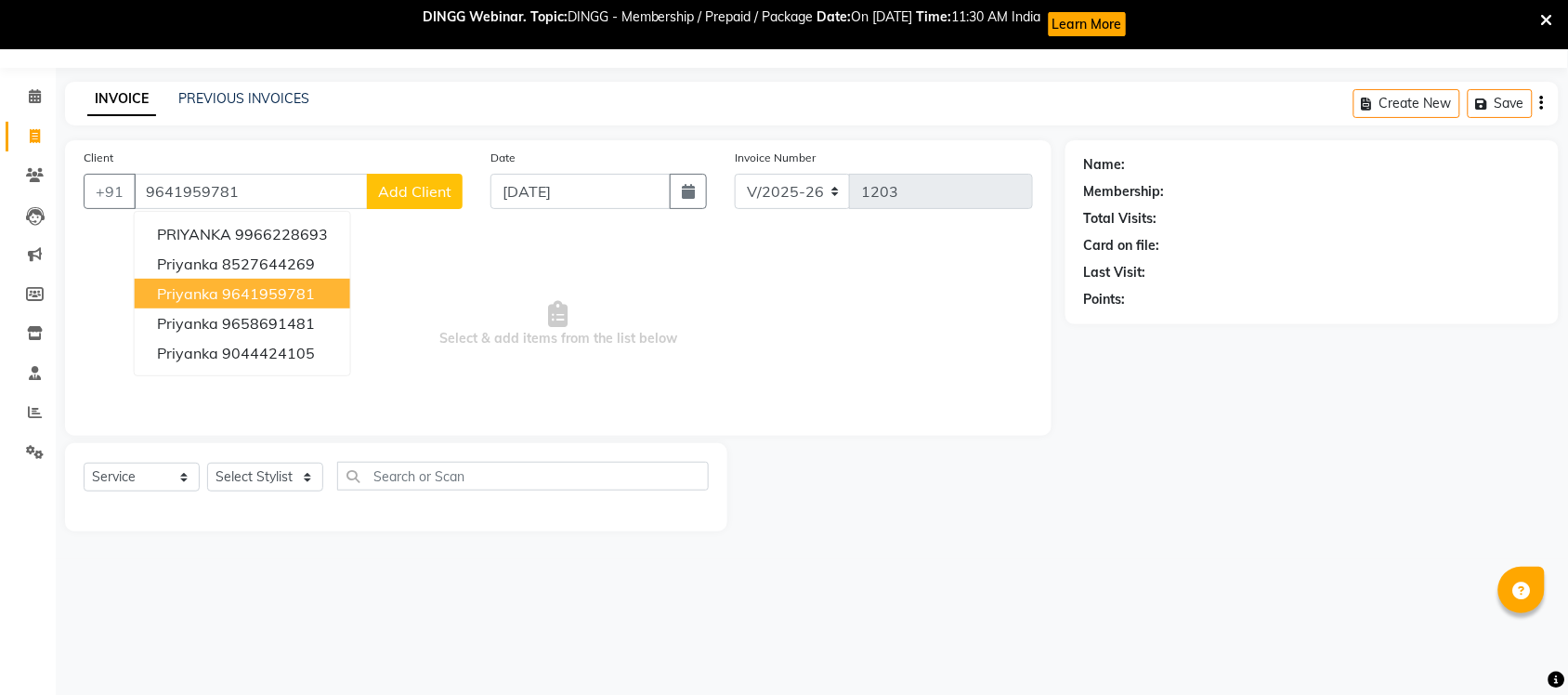 type on "9641959781" 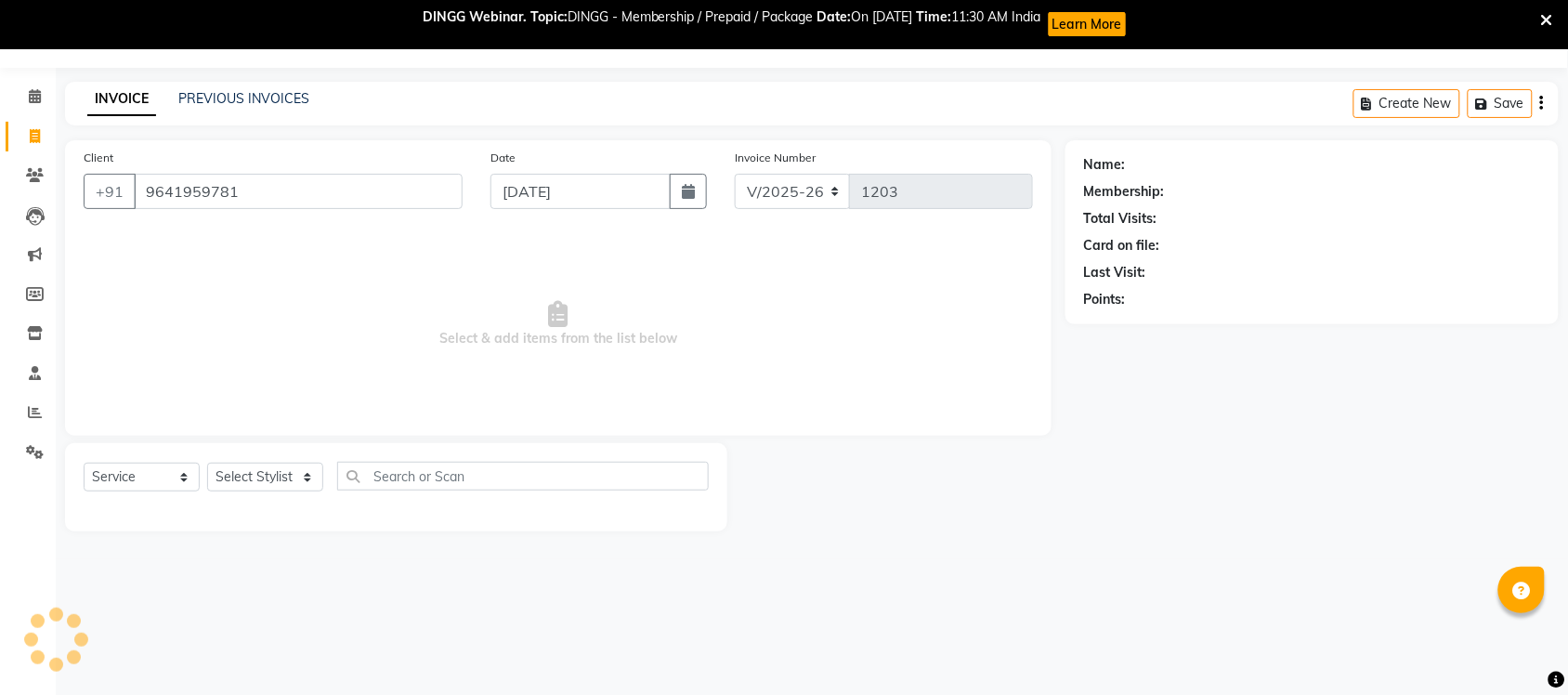 click on "Select & add items from the list below" at bounding box center [558, 324] 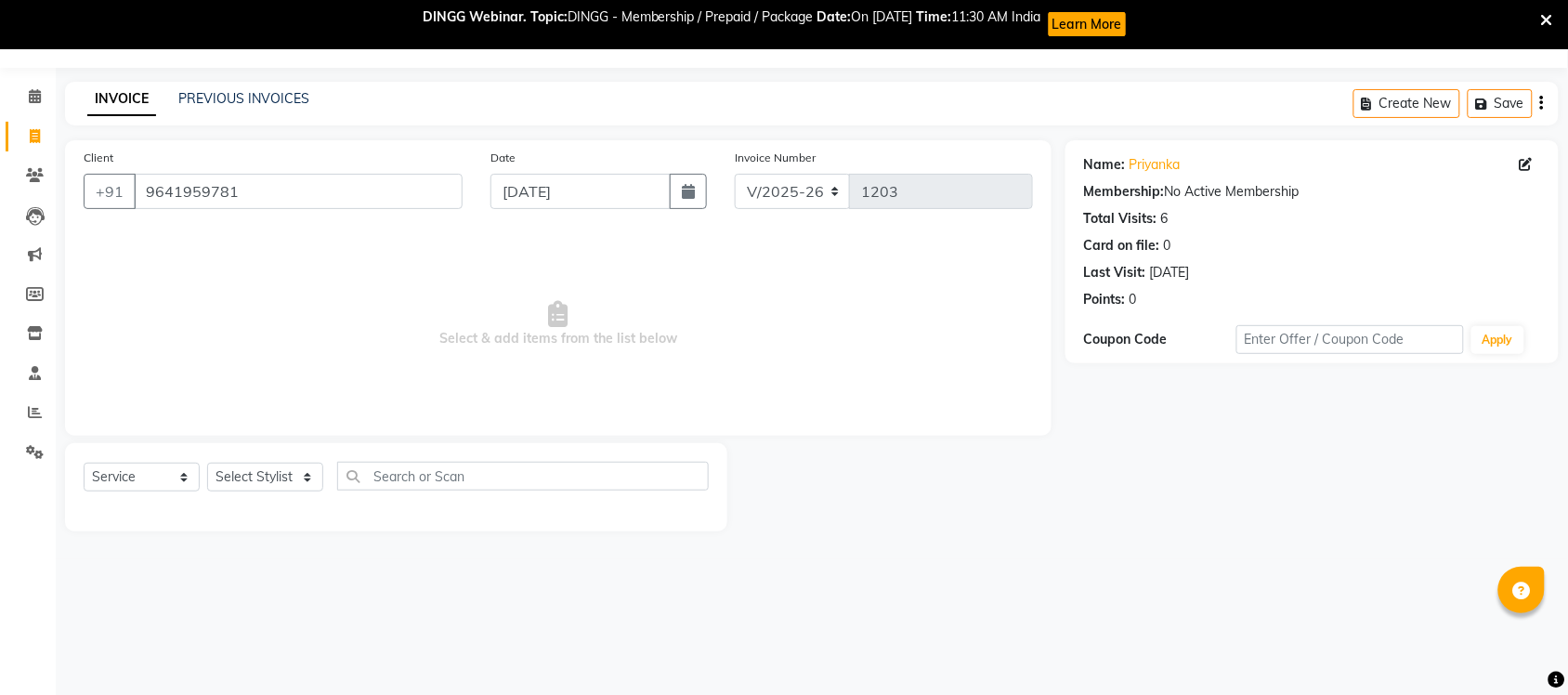 click on "Total Visits:" 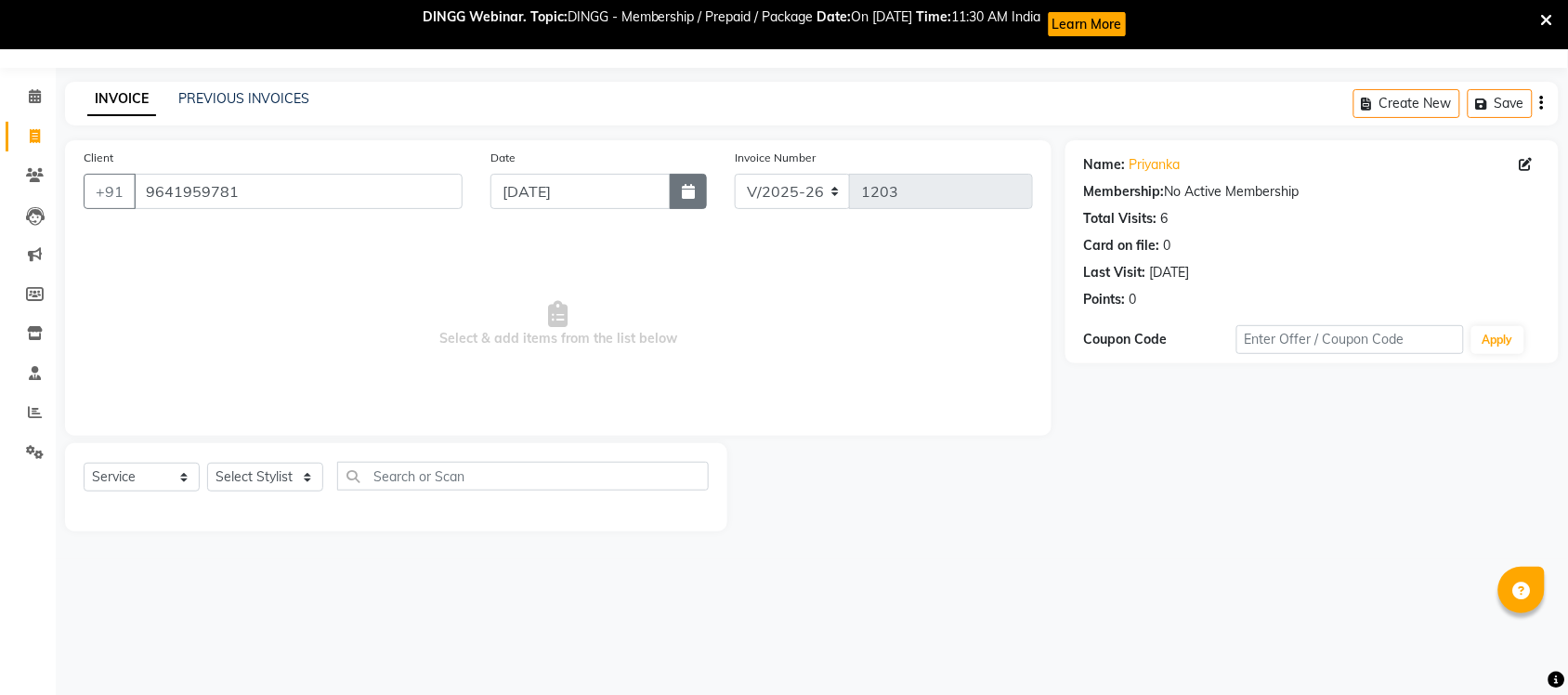 select on "7" 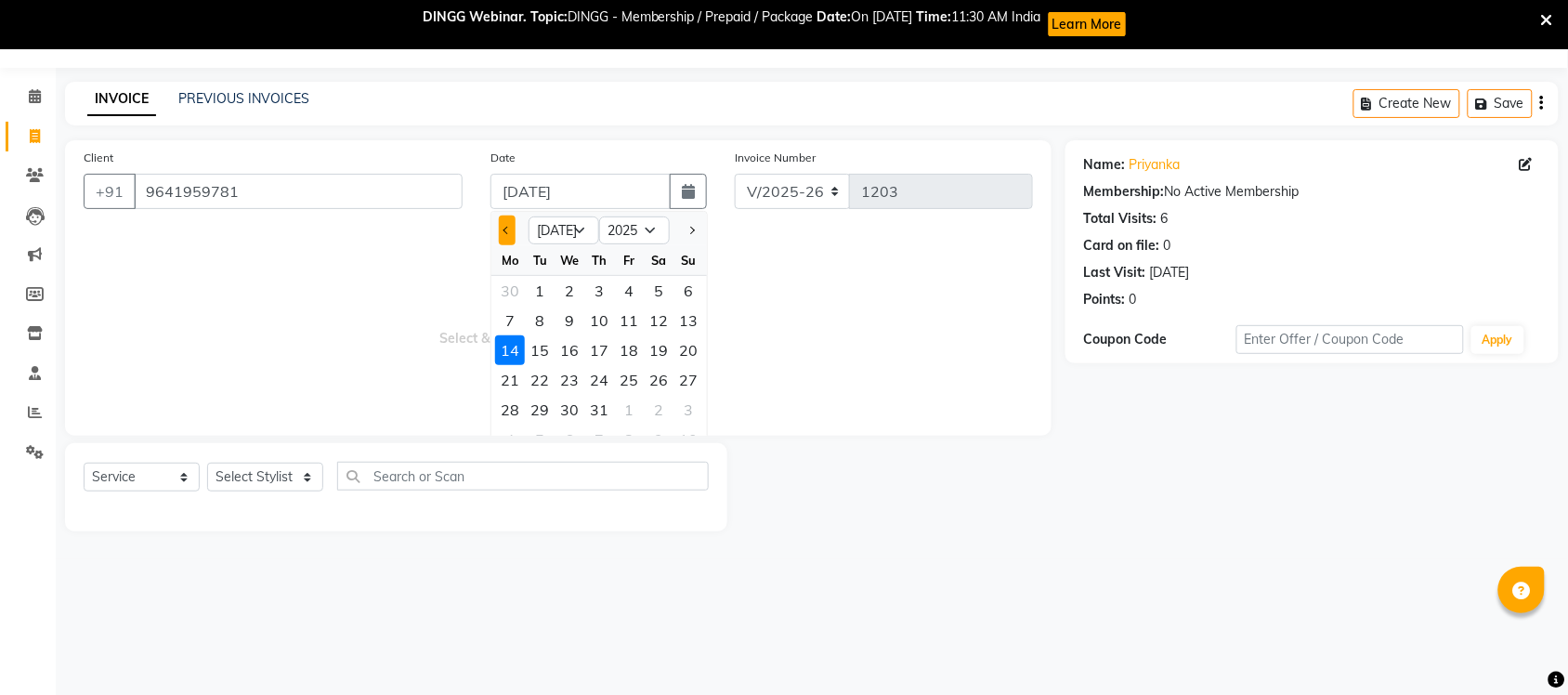 click 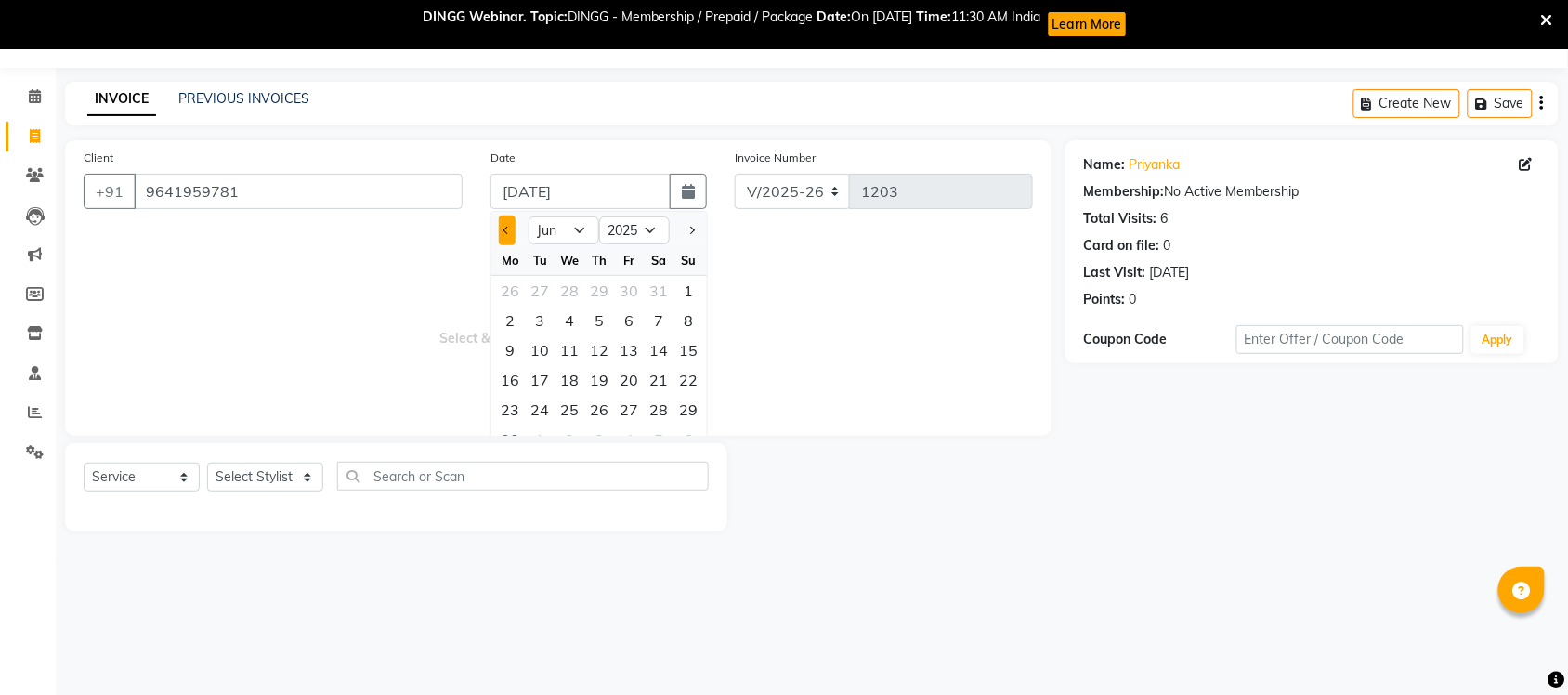 click 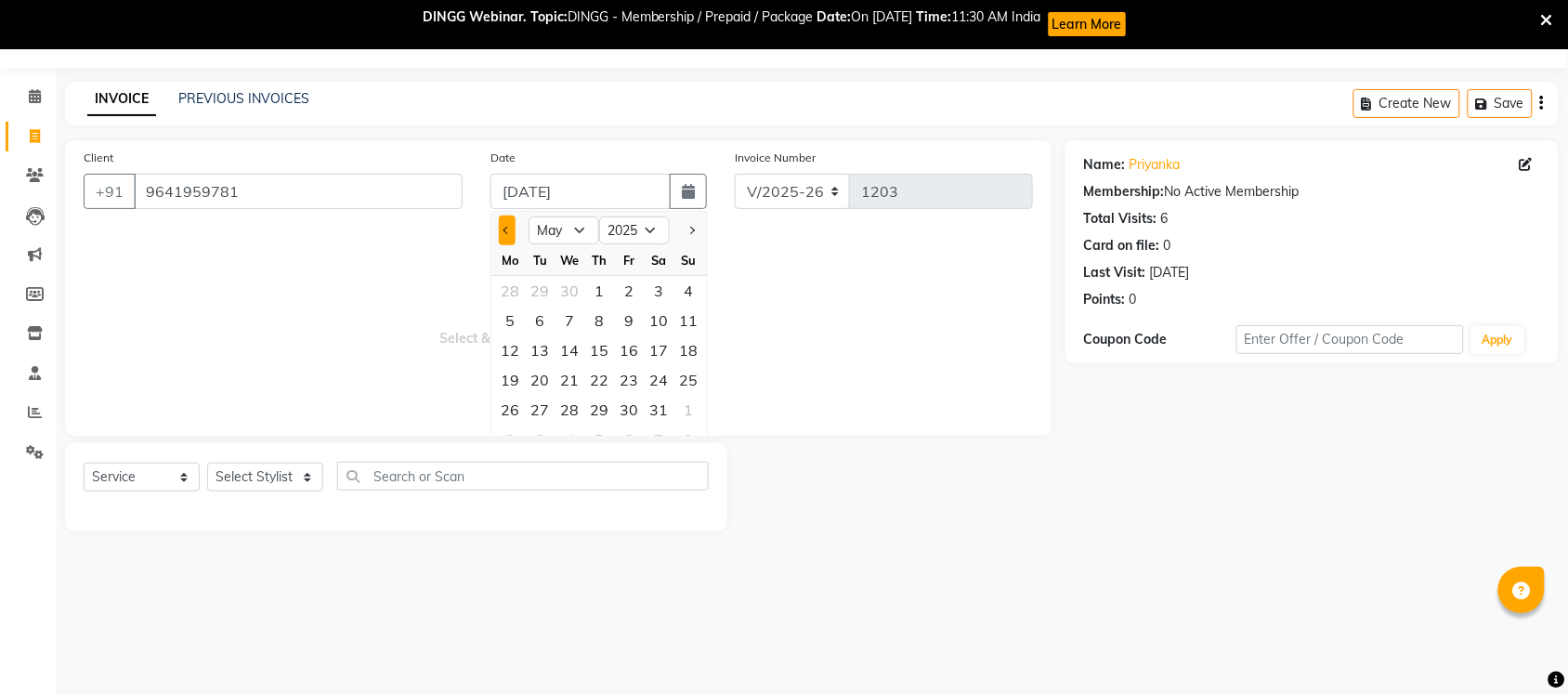 click 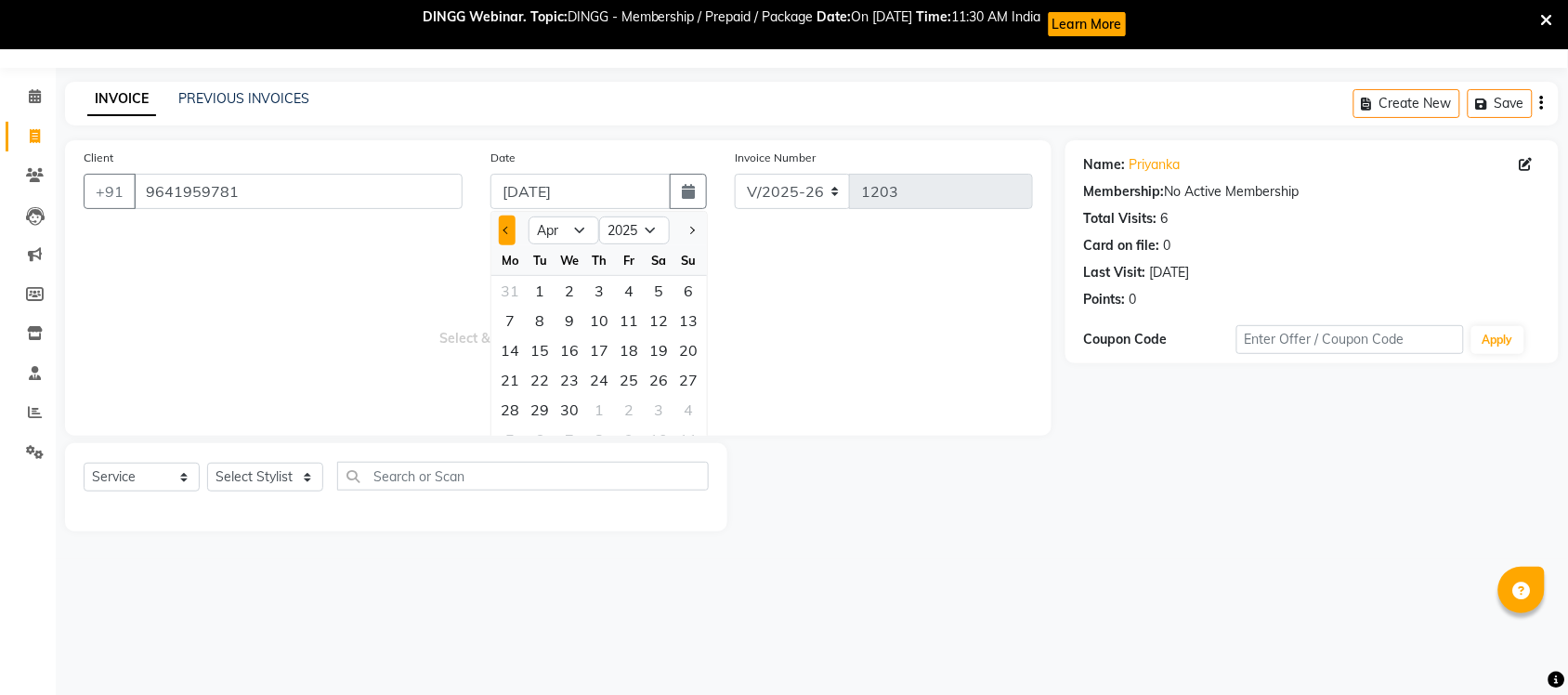 click 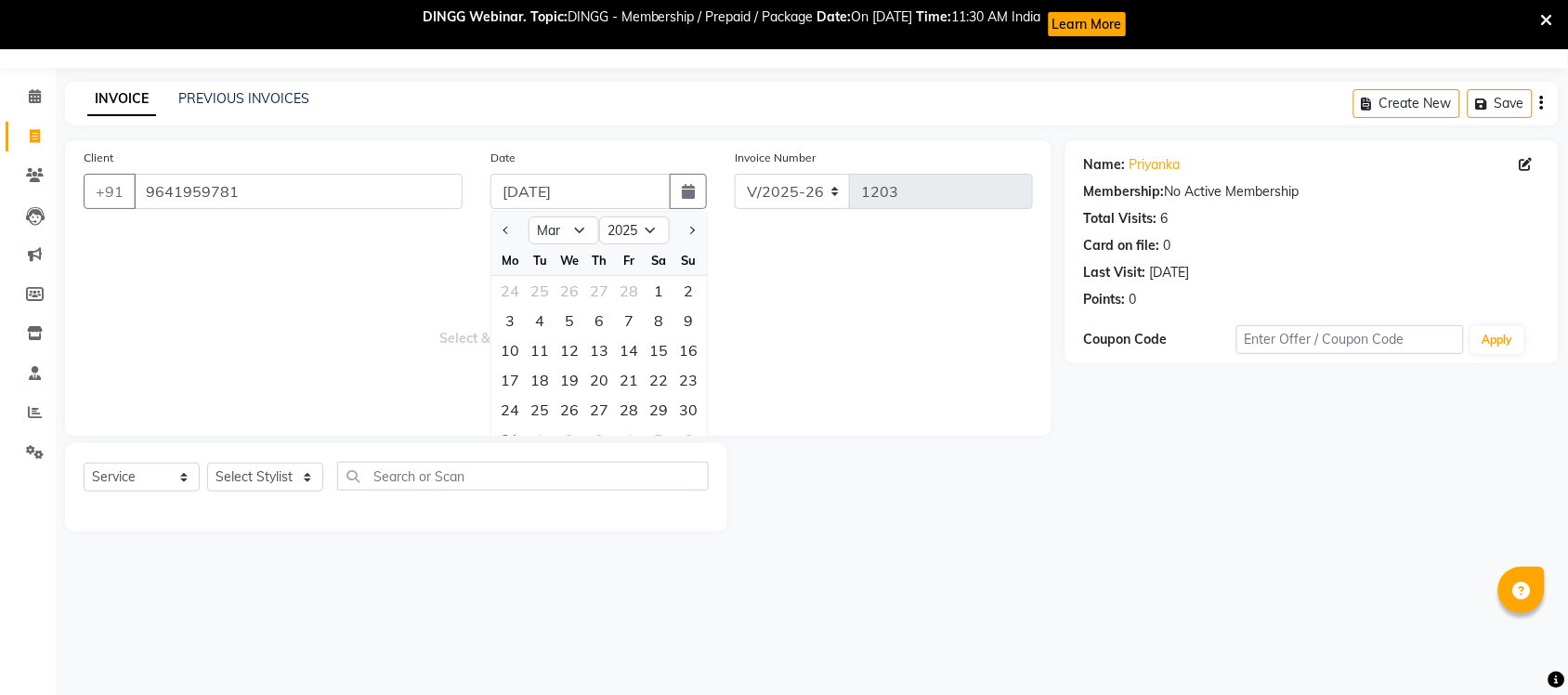 drag, startPoint x: 502, startPoint y: 233, endPoint x: 680, endPoint y: 226, distance: 178.1376 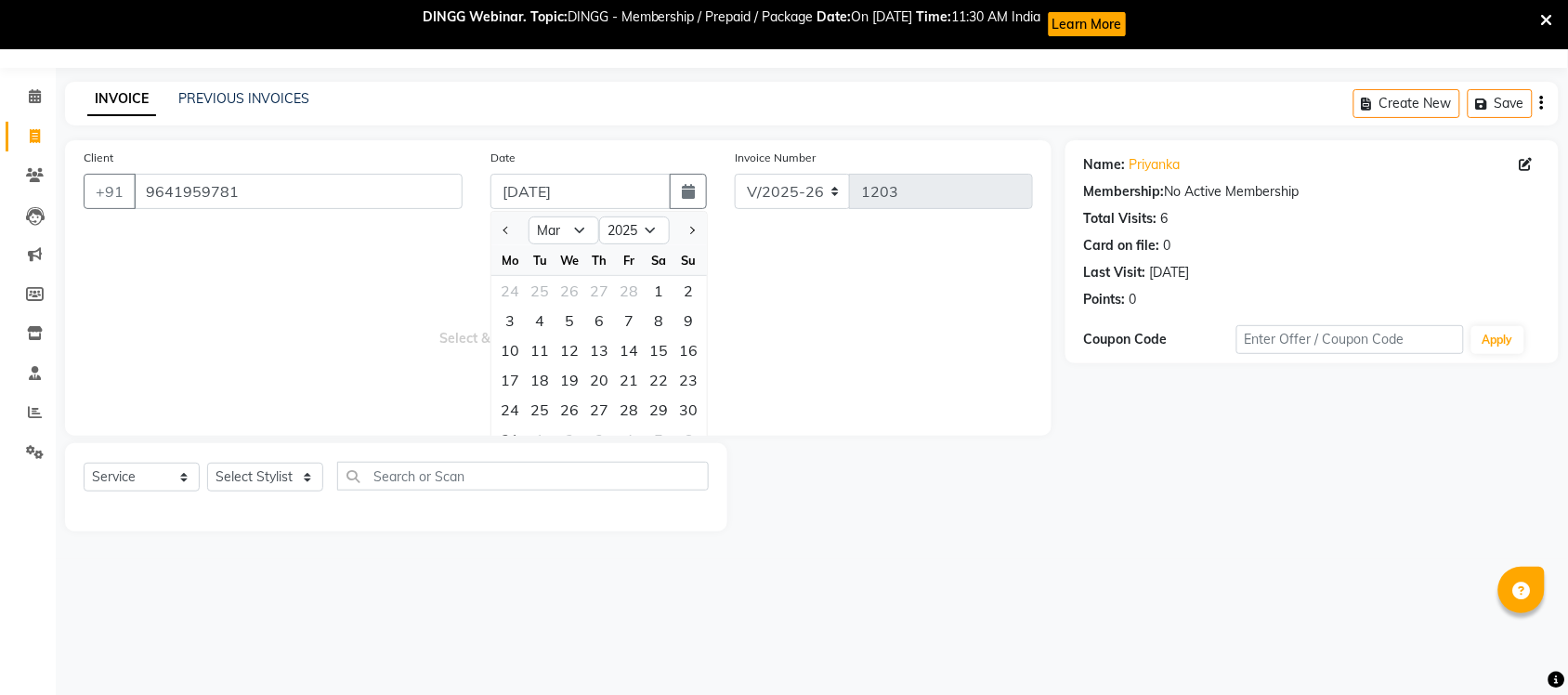 drag, startPoint x: 680, startPoint y: 226, endPoint x: 860, endPoint y: 368, distance: 229.2684 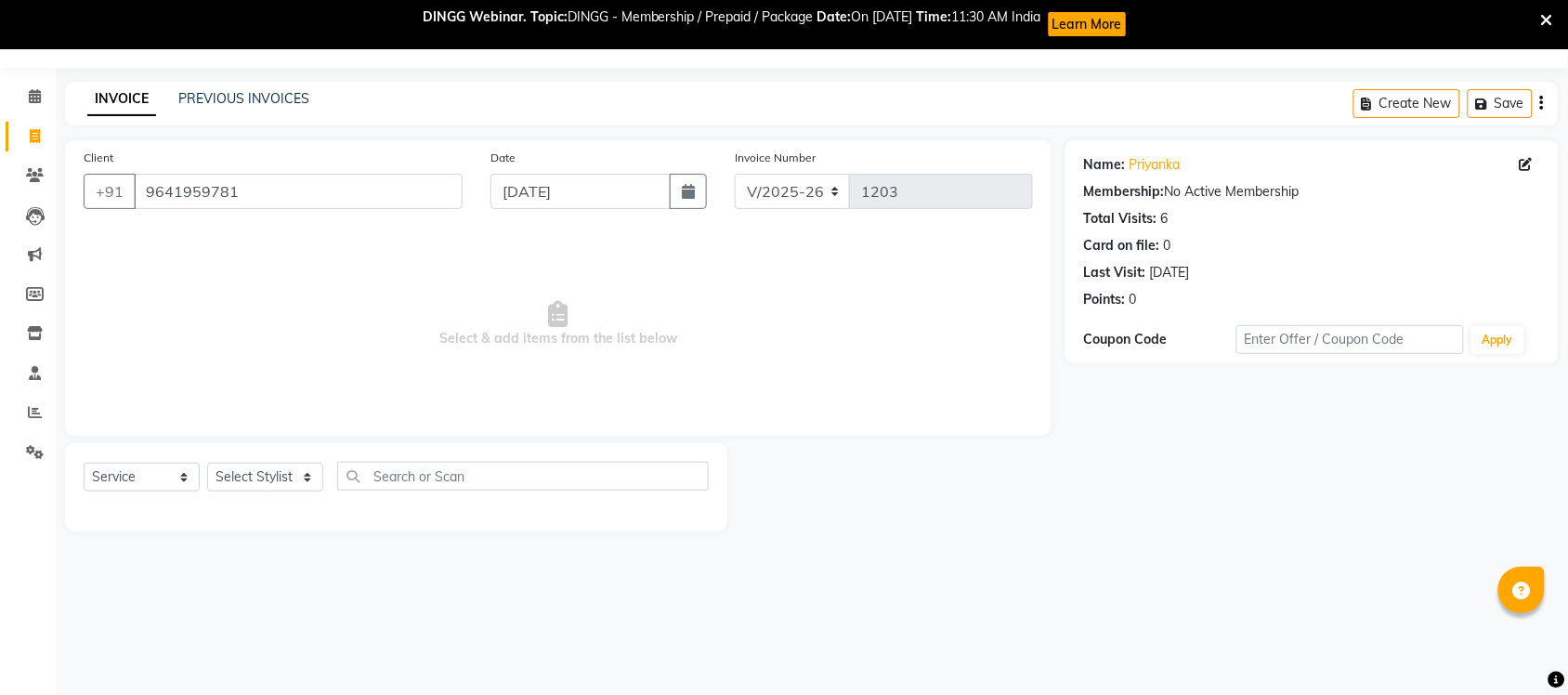 click on "Select & add items from the list below" at bounding box center [558, 324] 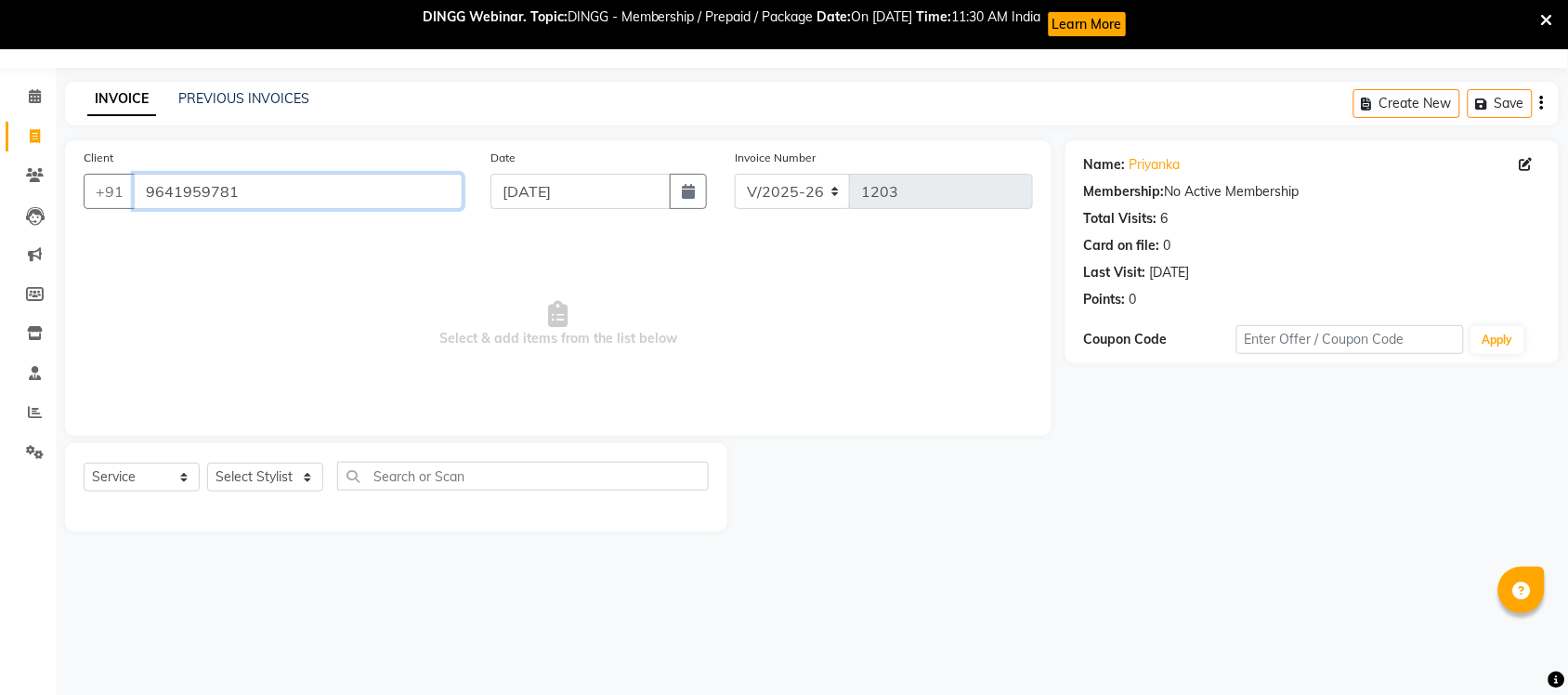 click on "9641959781" at bounding box center [298, 191] 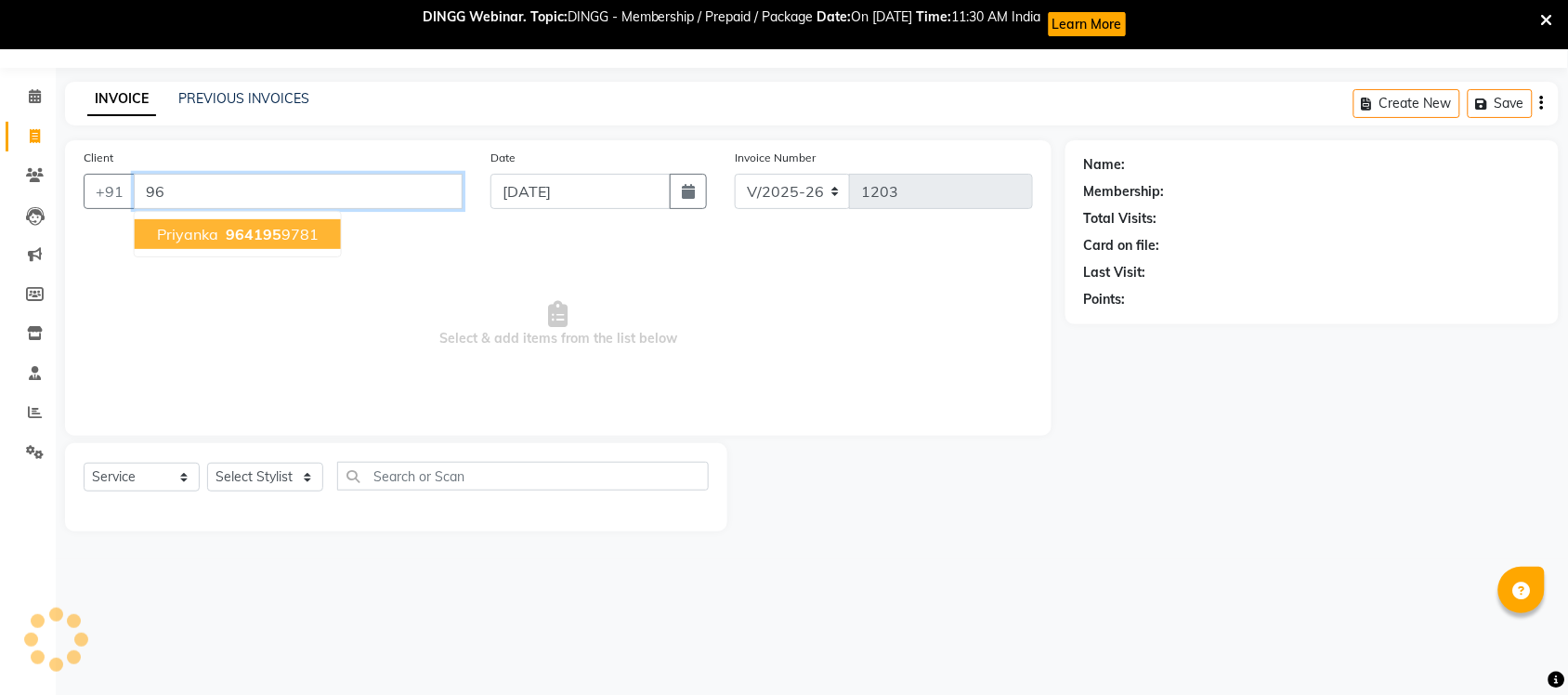 type on "9" 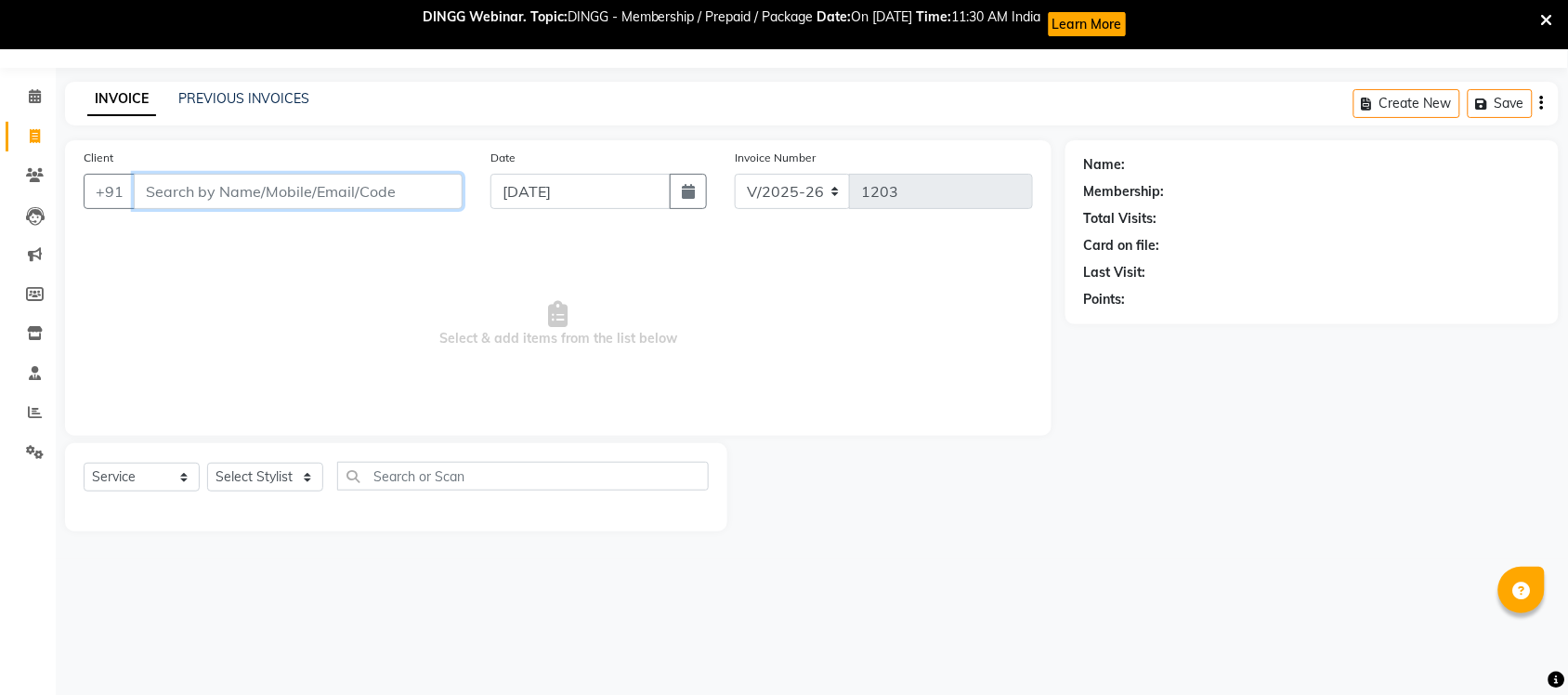 type 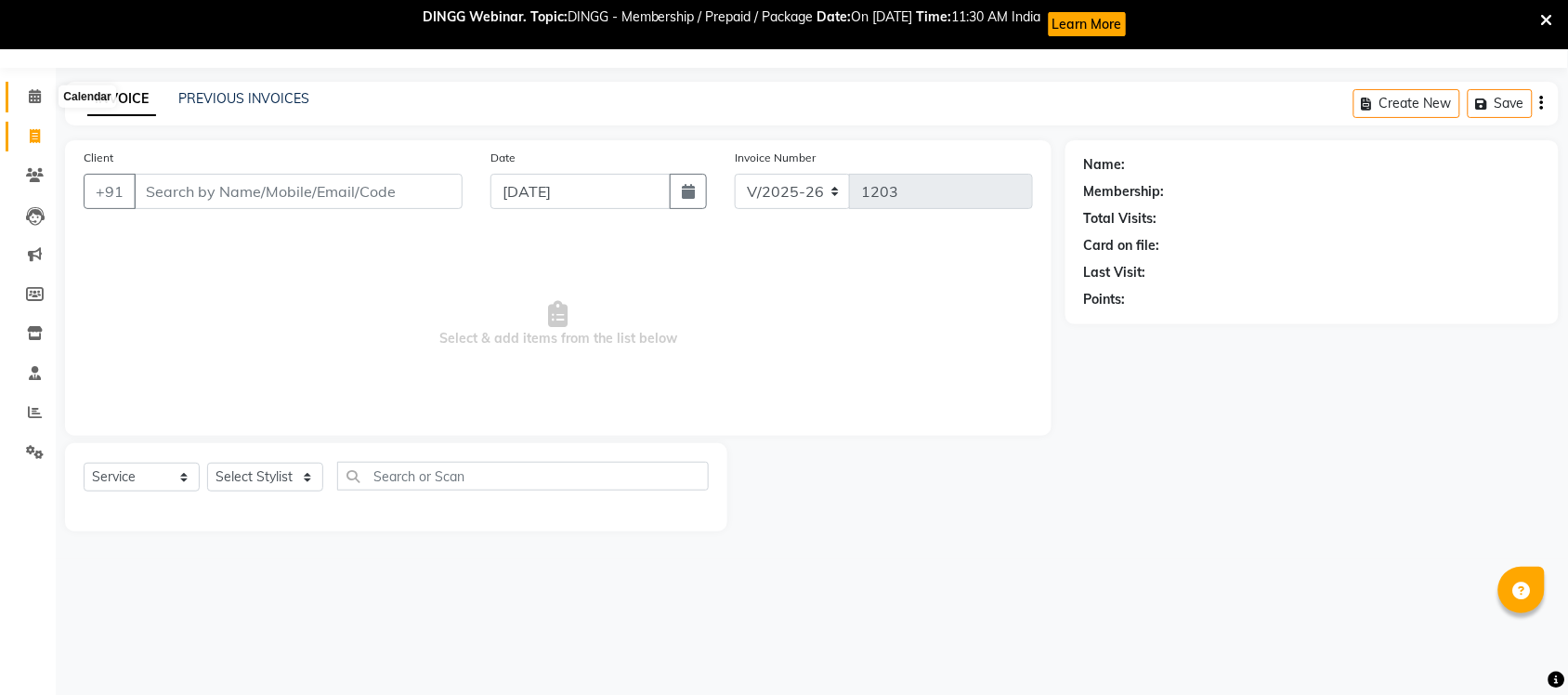 click 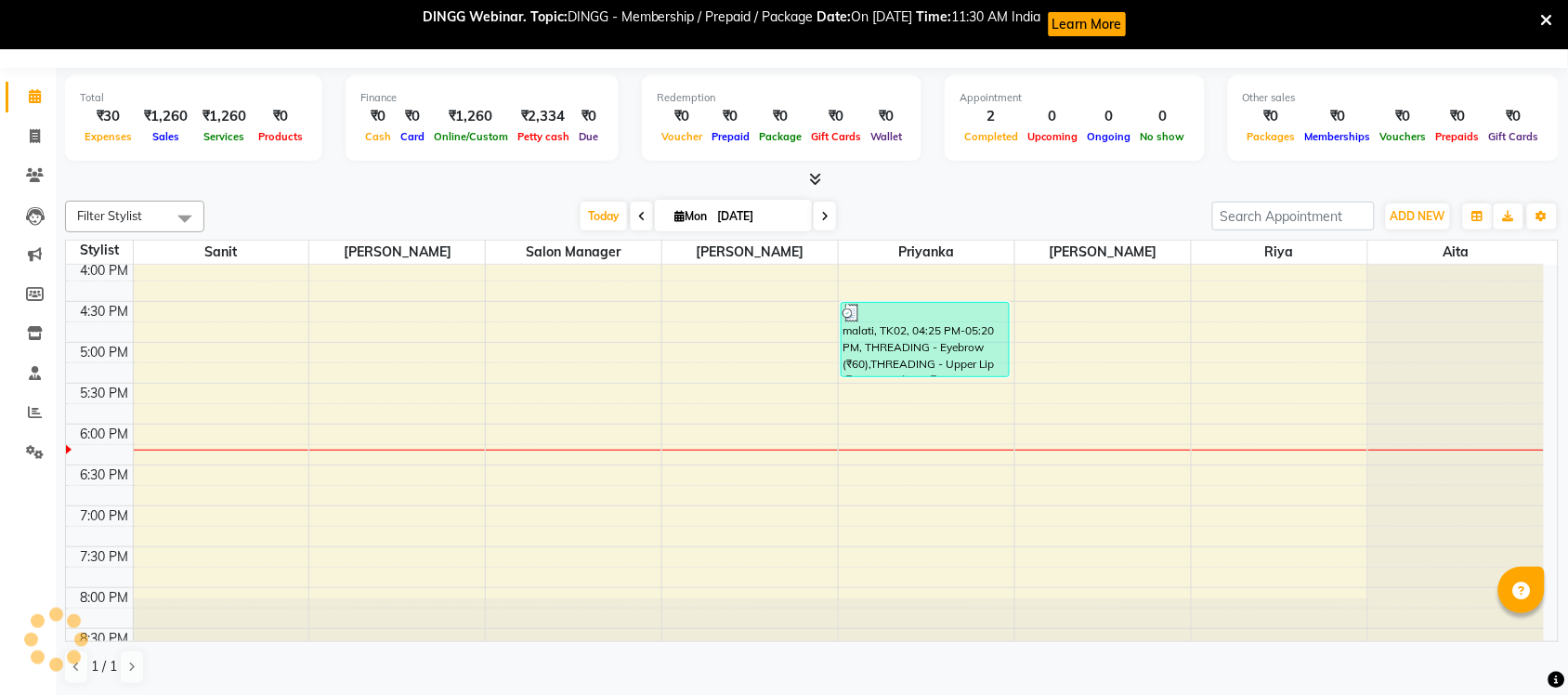scroll, scrollTop: 0, scrollLeft: 0, axis: both 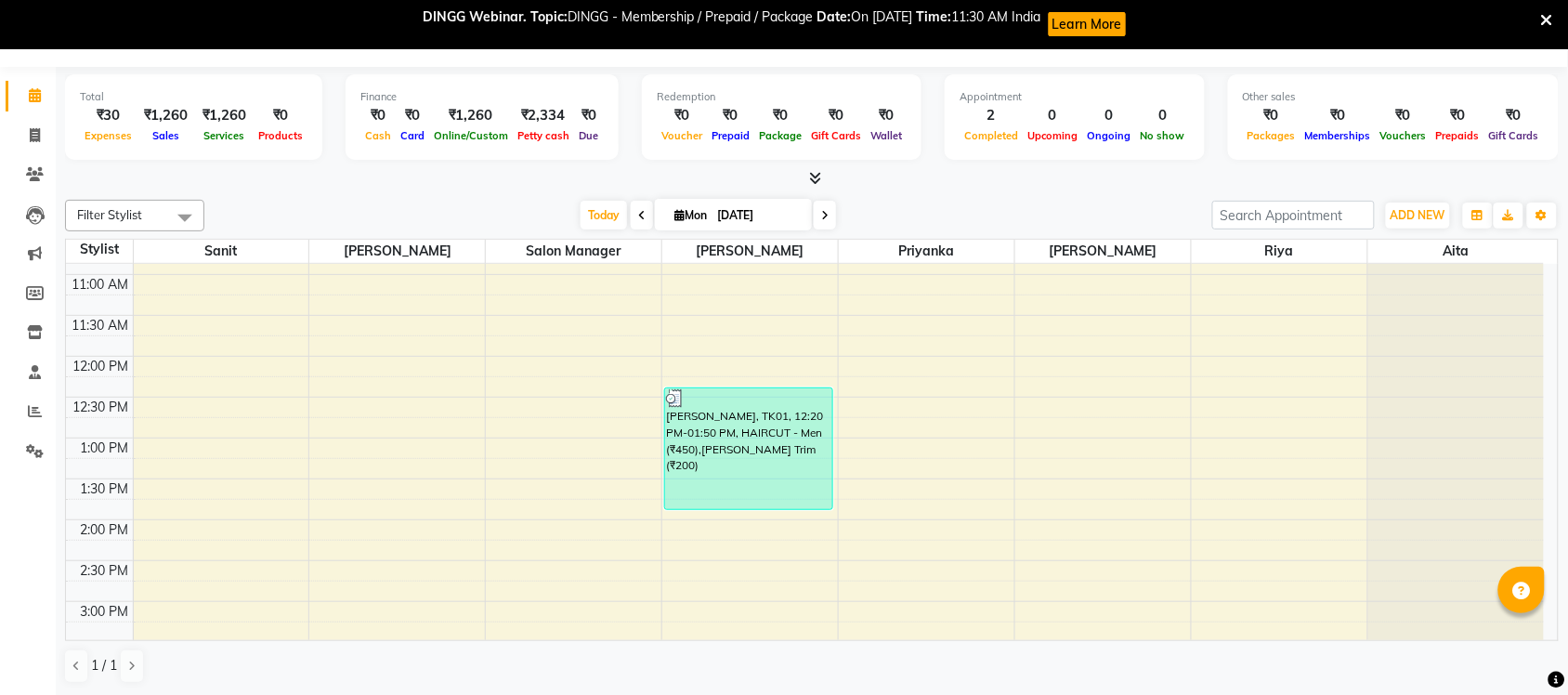 click at bounding box center [1547, 20] 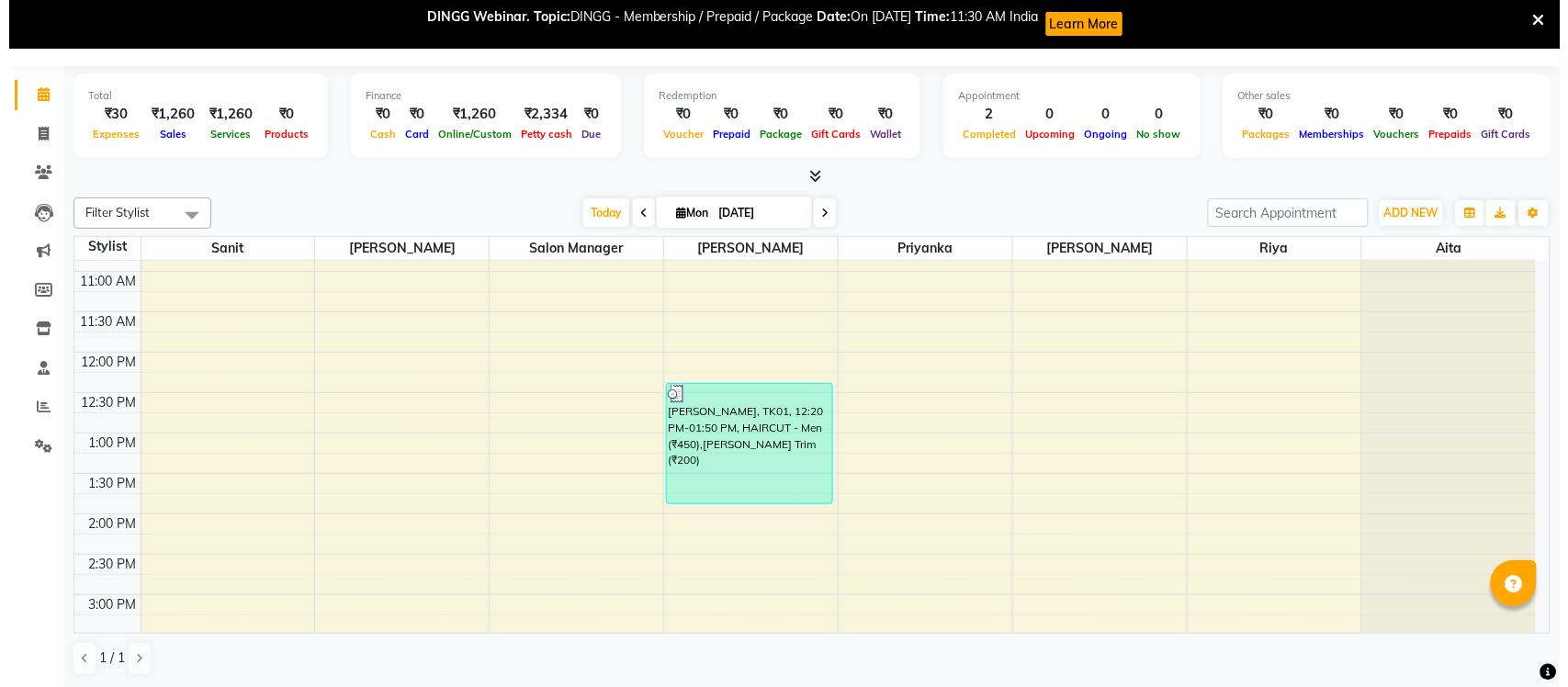 scroll, scrollTop: 0, scrollLeft: 0, axis: both 